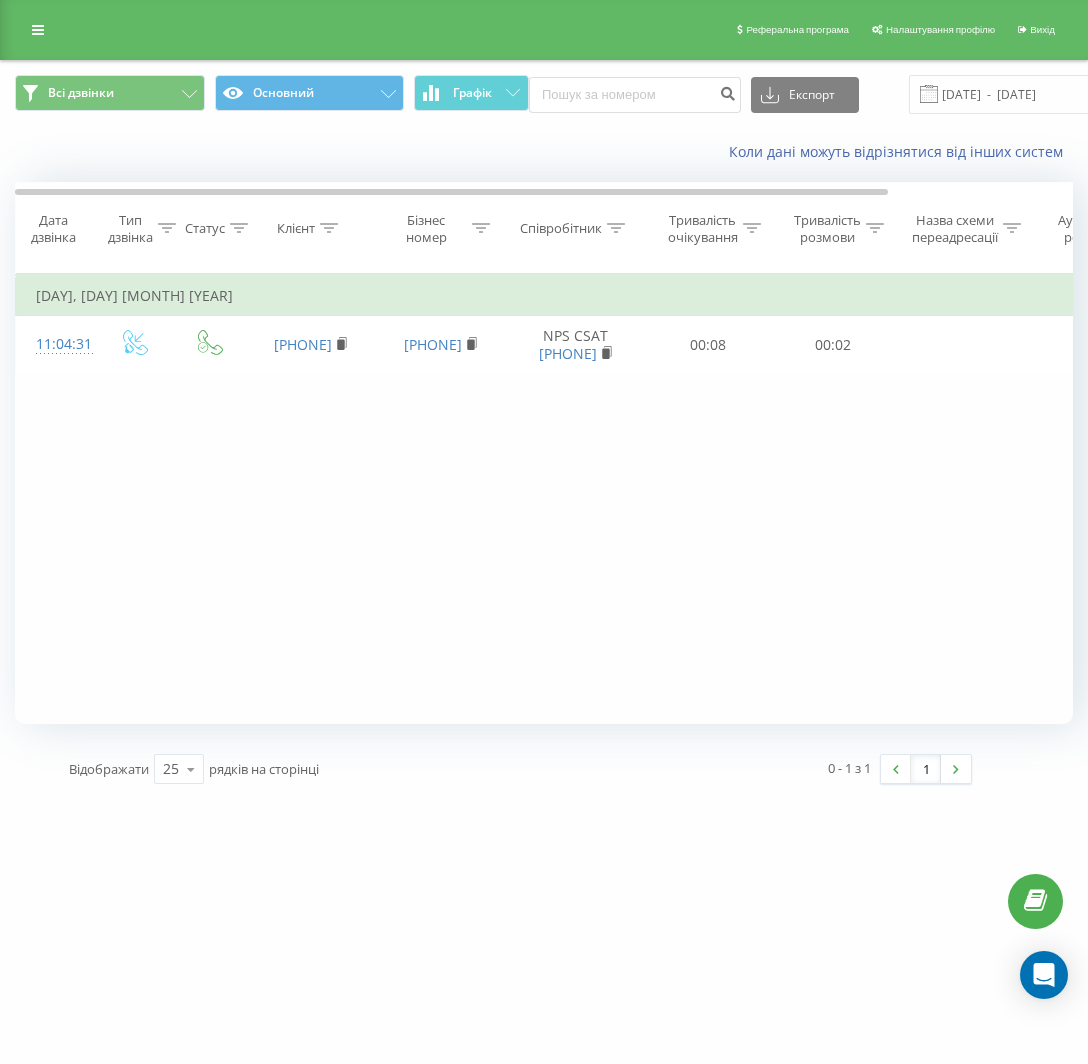scroll, scrollTop: 0, scrollLeft: 0, axis: both 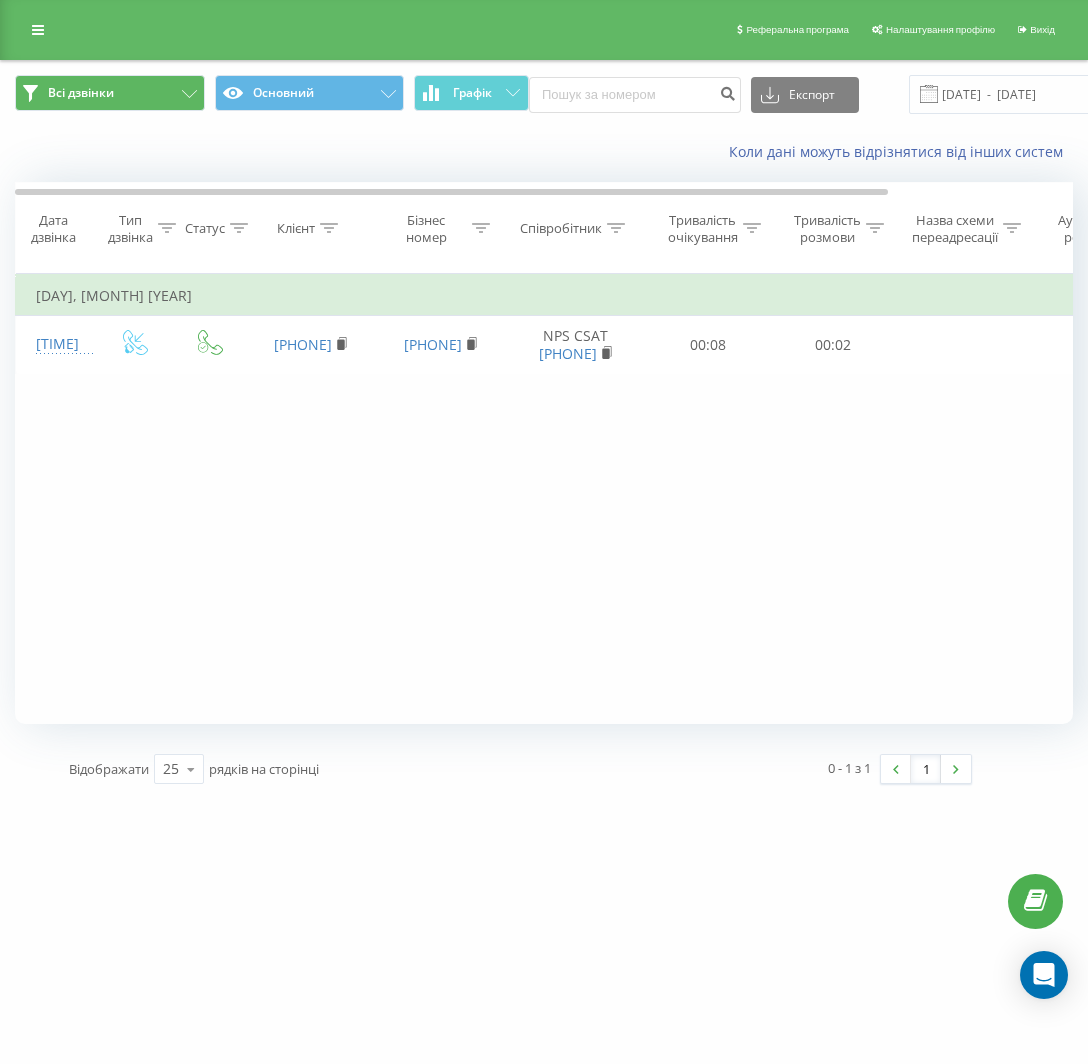 click 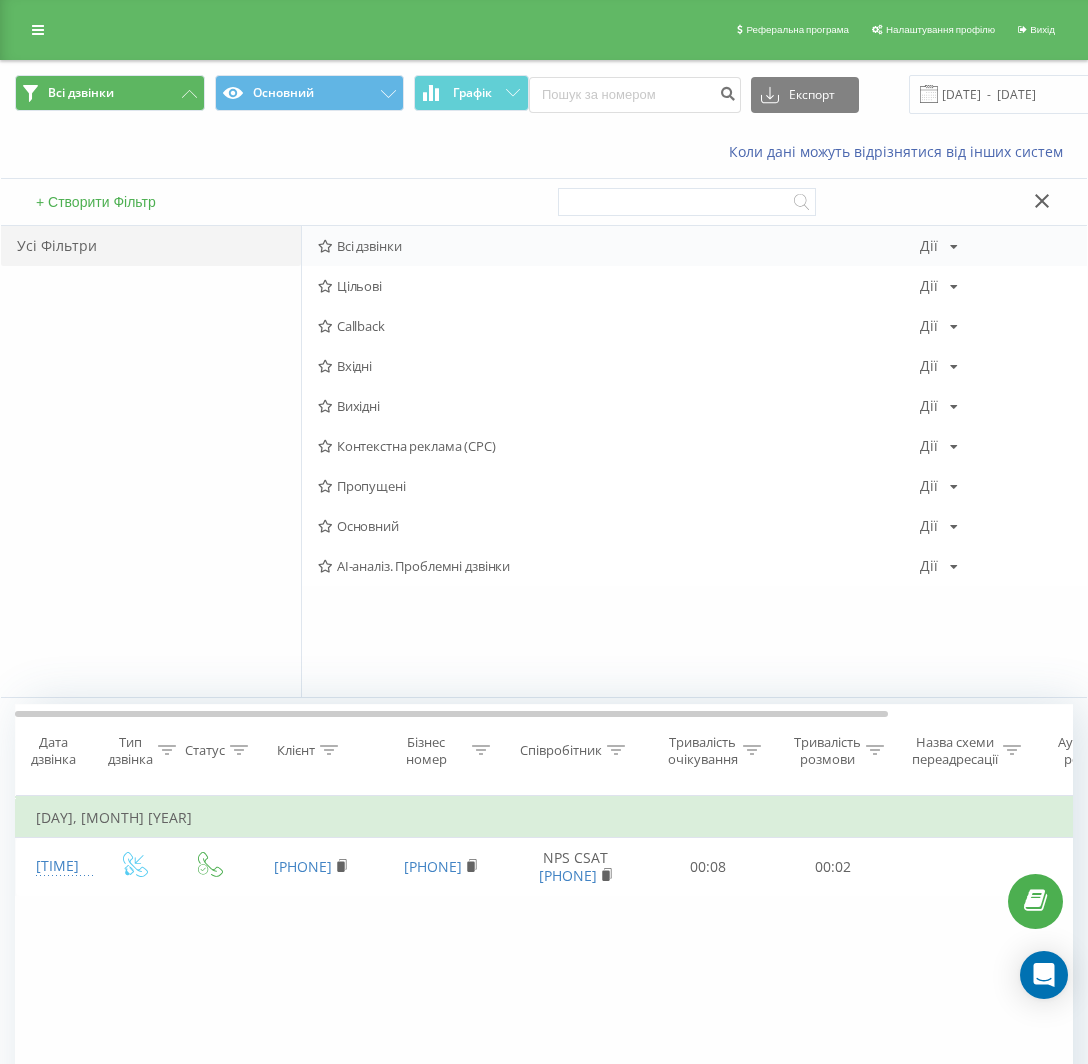 click on "Всі дзвінки" at bounding box center [619, 246] 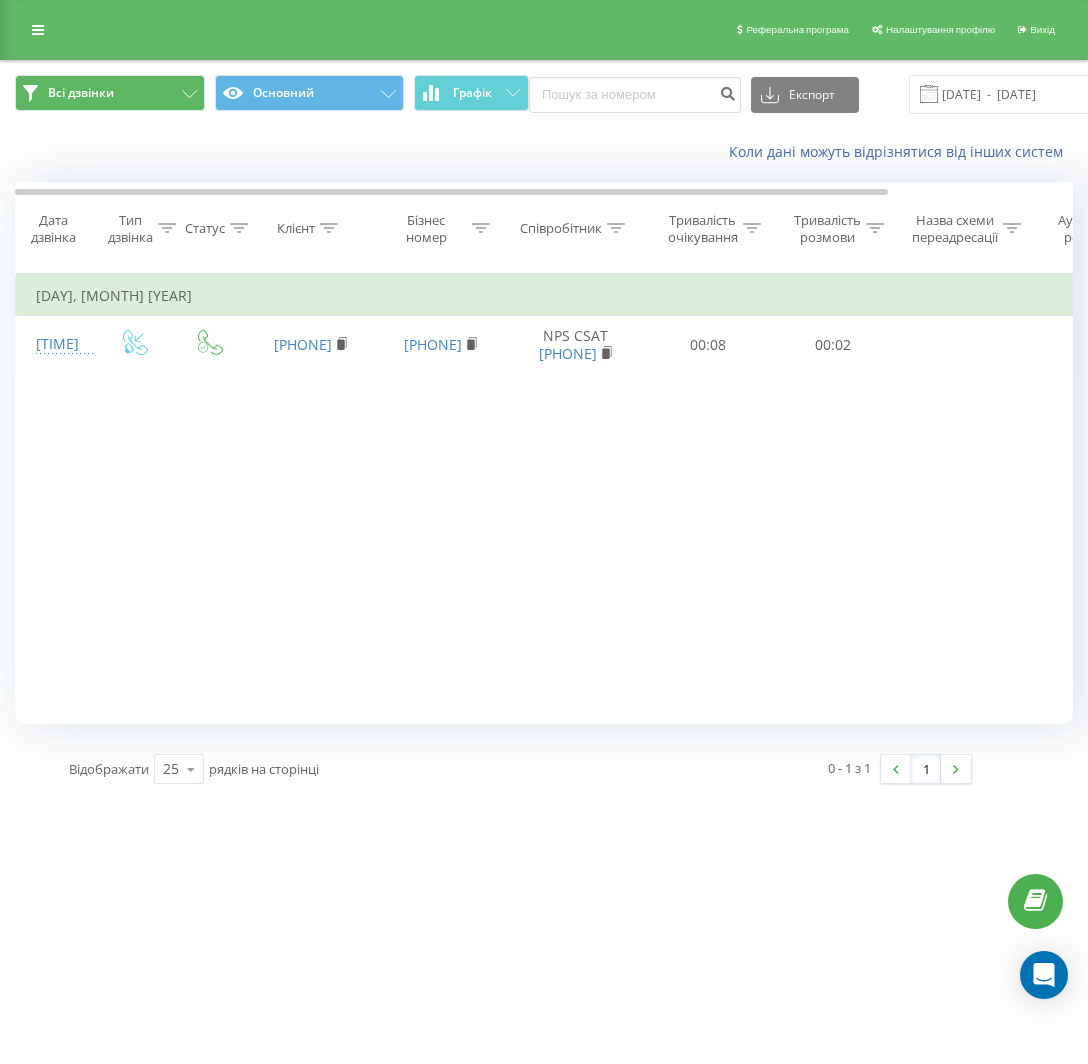 click on "Клієнт" at bounding box center [296, 228] 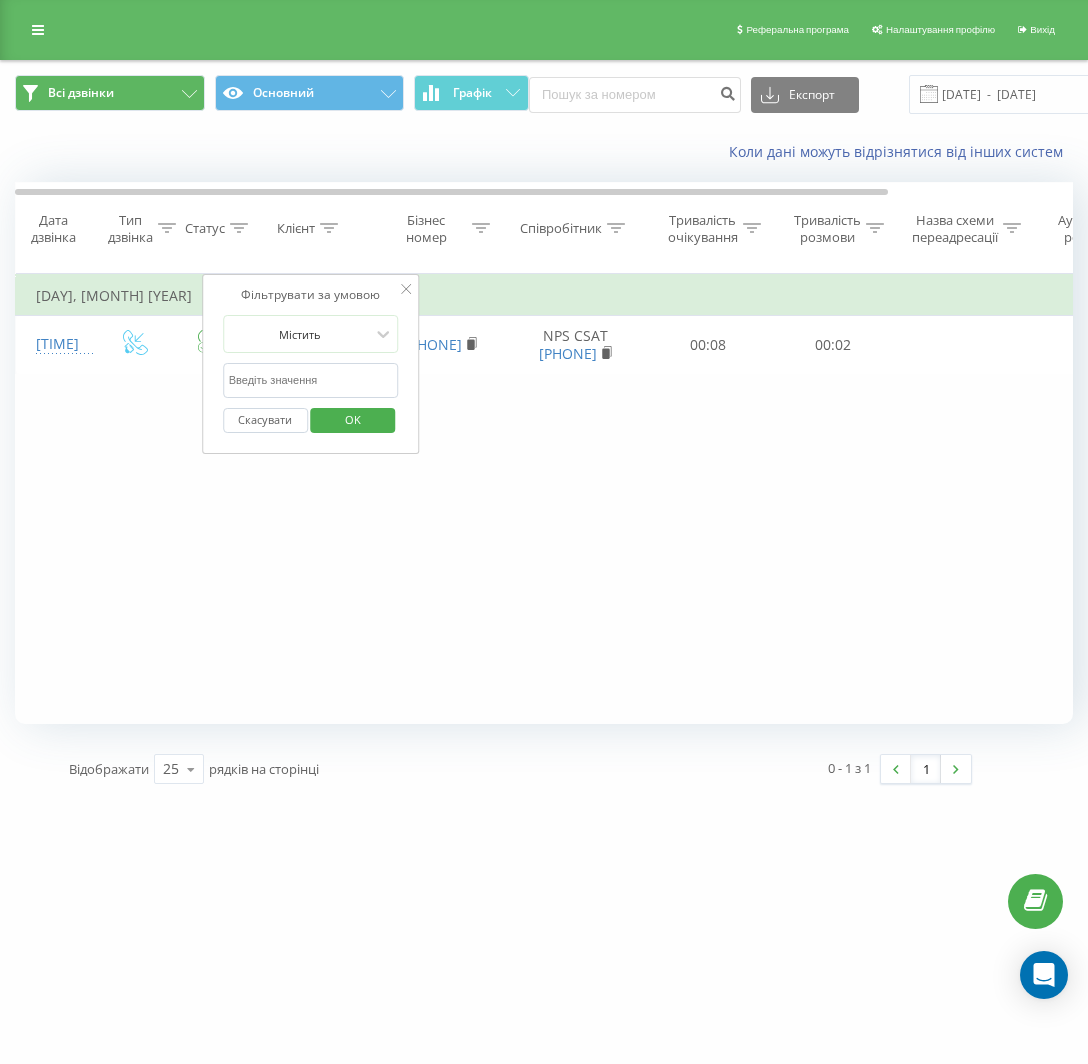click 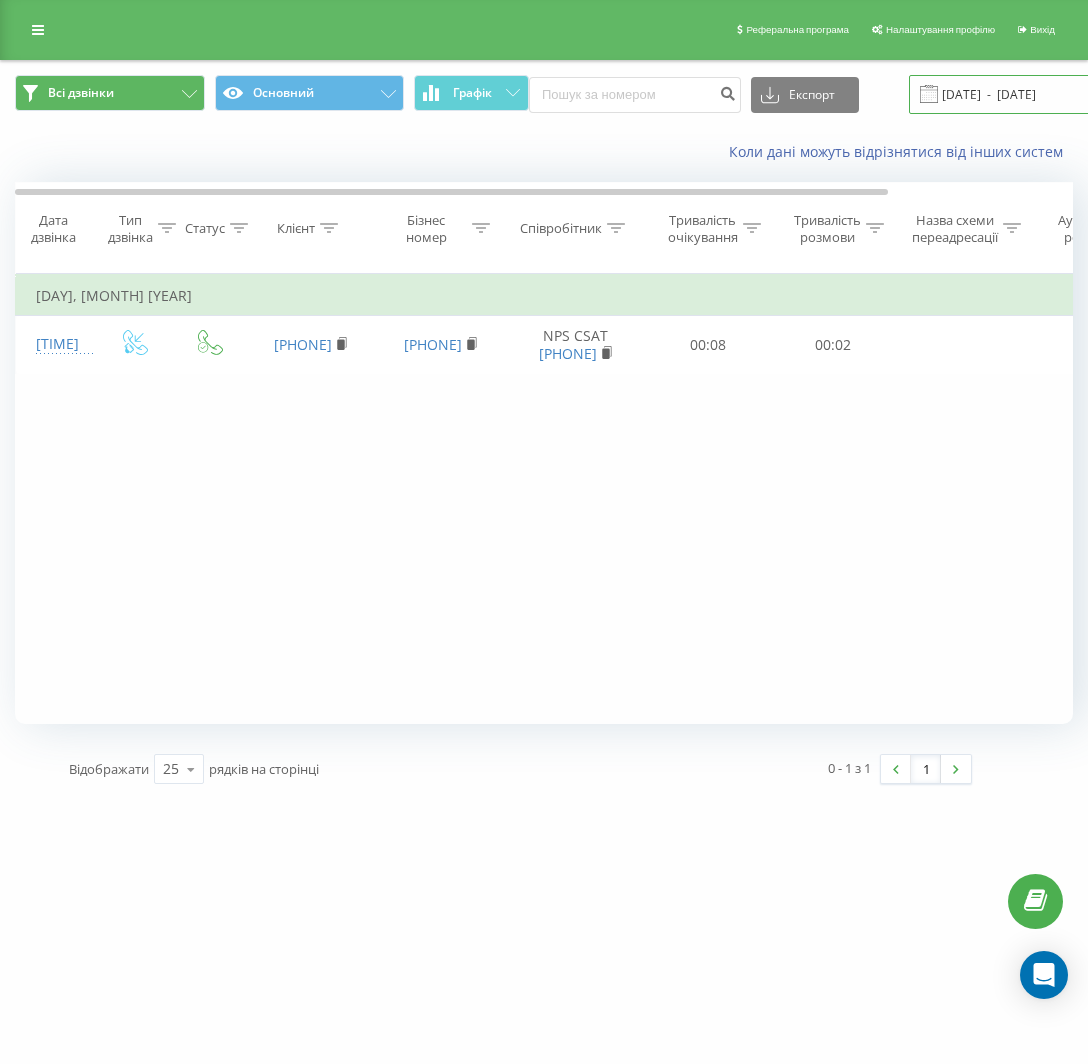click on "[DATE]  -  [DATE]" at bounding box center [1030, 94] 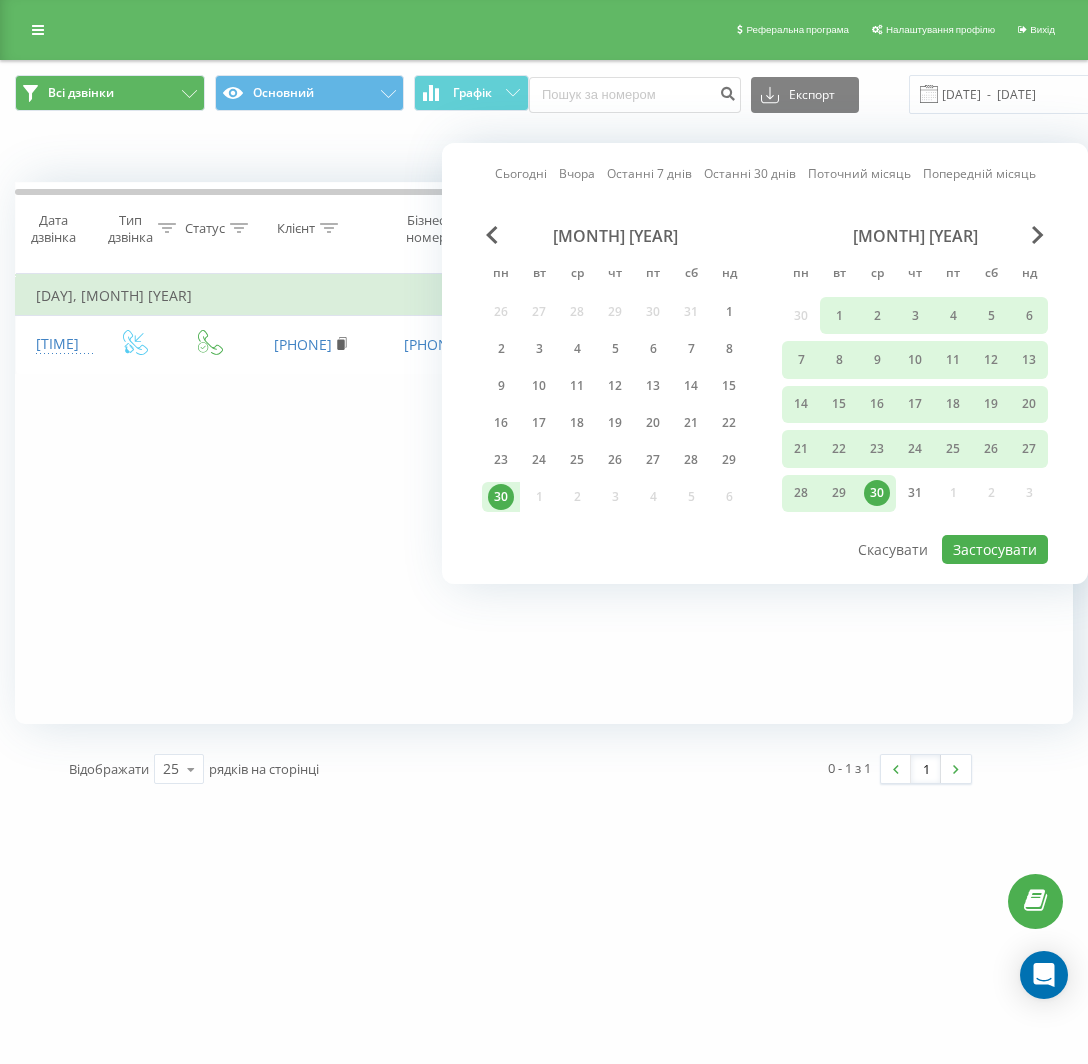 click on "[MONTH] [YEAR] пн вт ср чт пт сб нд 30 1 2 3 4 5 6 7 8 9 10 11 12 13 14 15 16 17 18 19 20 21 22 23 24 25 26 27 28 29 30 31 1 2 3" at bounding box center [915, 372] 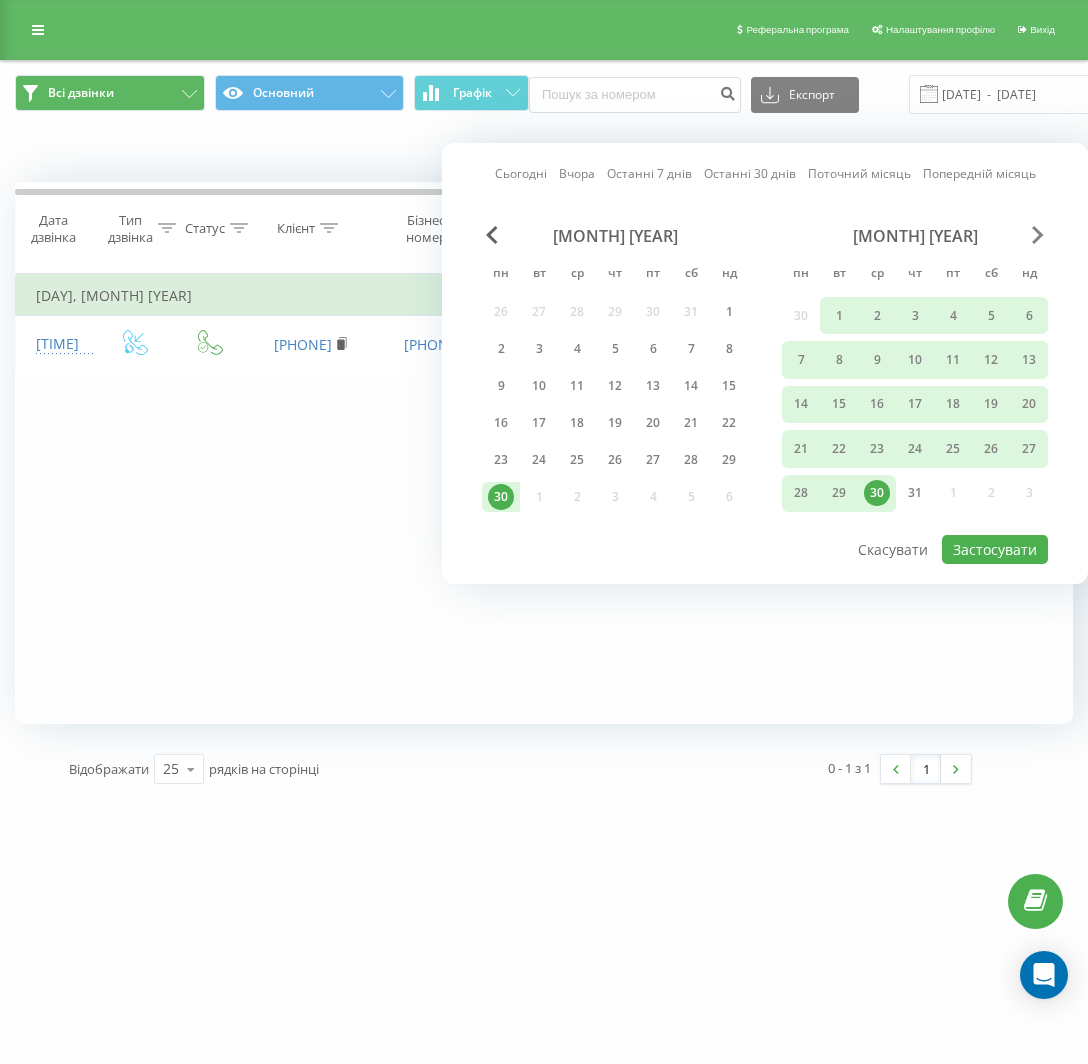 click at bounding box center (1038, 235) 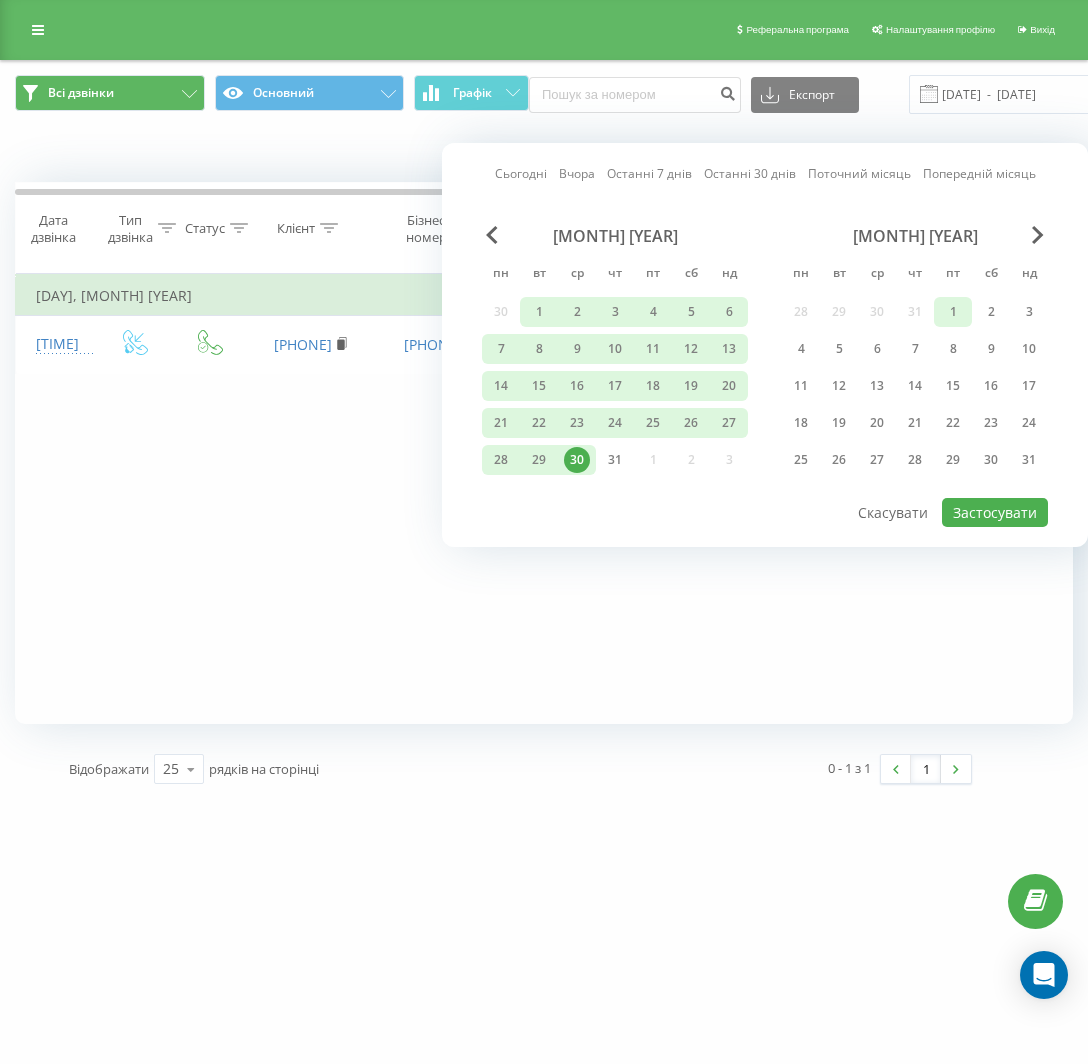 click on "1" at bounding box center (953, 312) 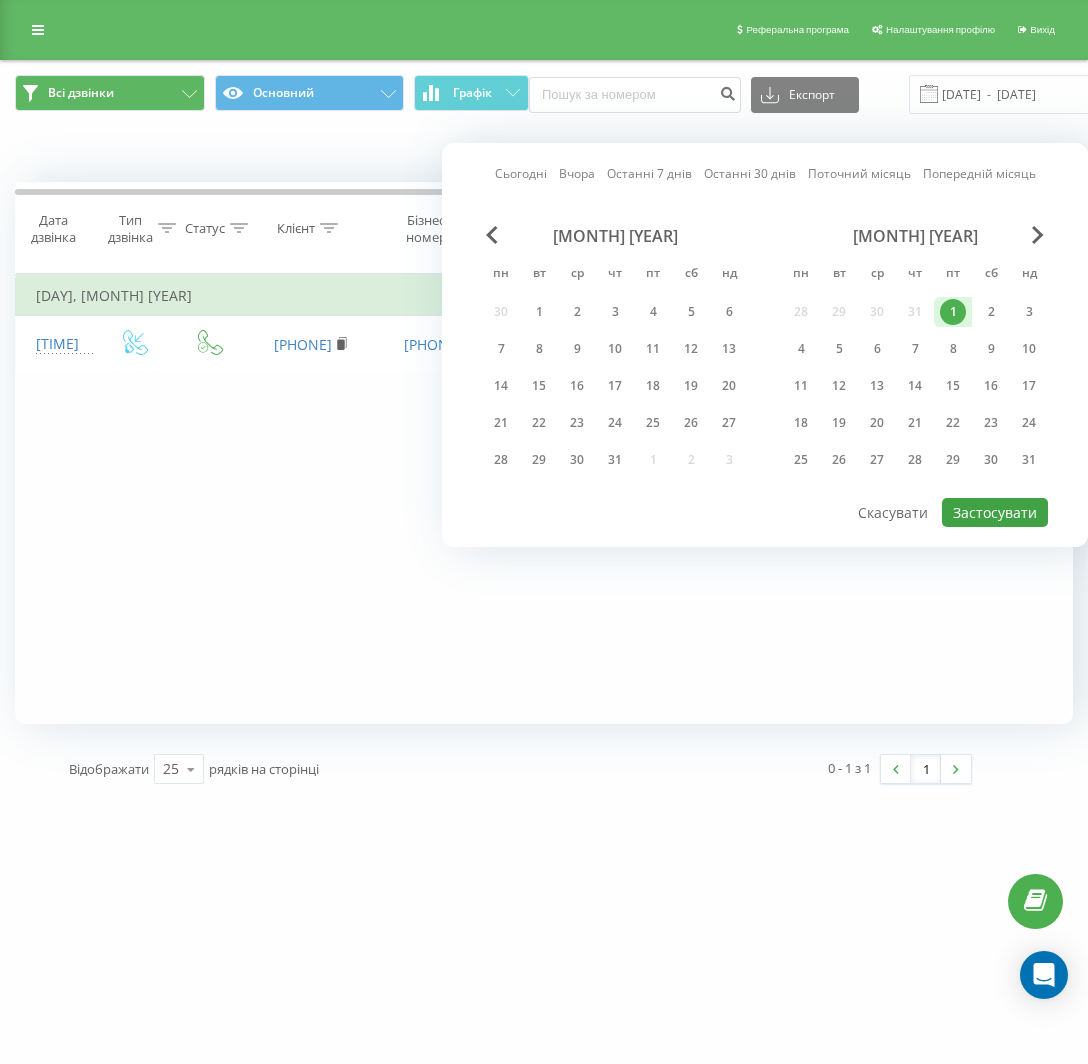 click on "Застосувати" at bounding box center [995, 512] 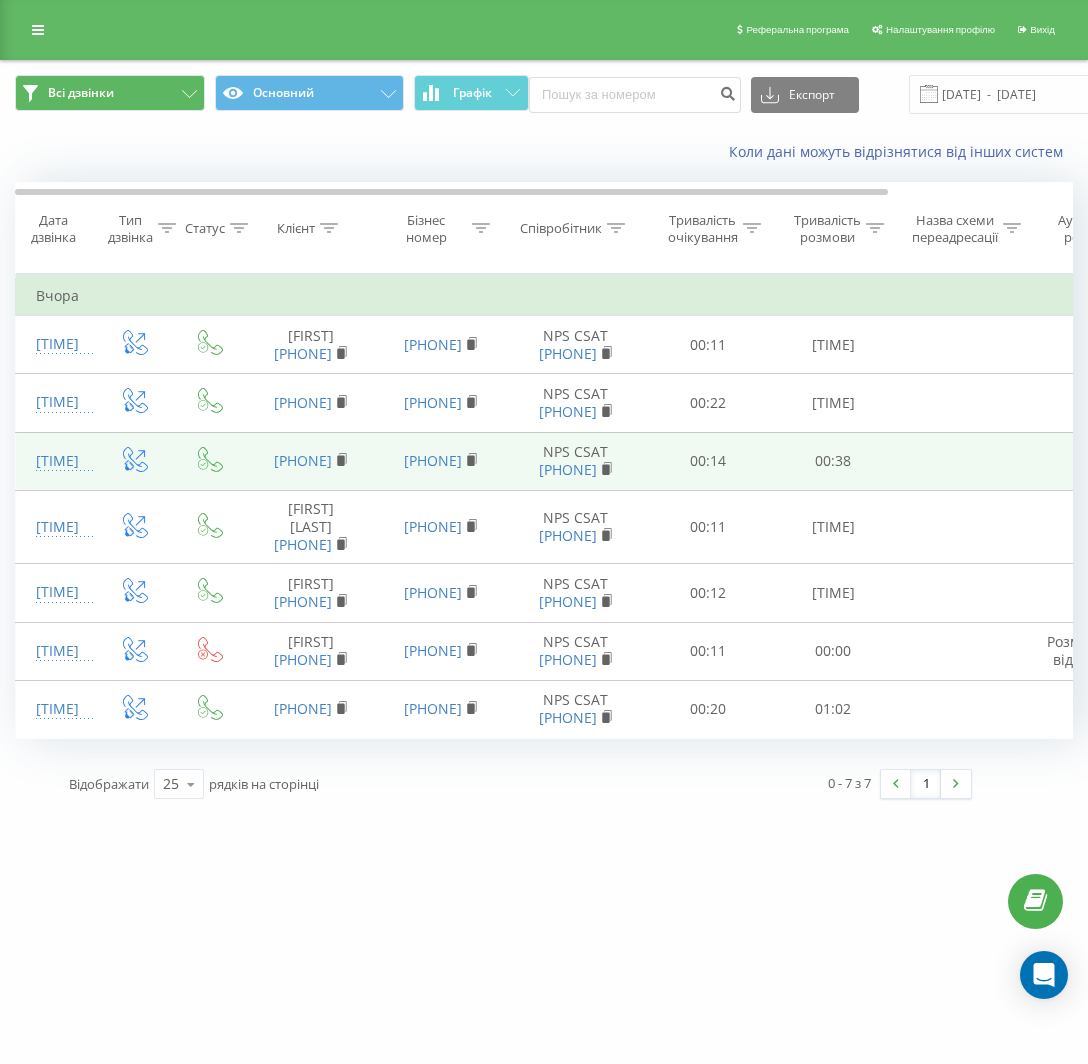 scroll, scrollTop: 0, scrollLeft: 0, axis: both 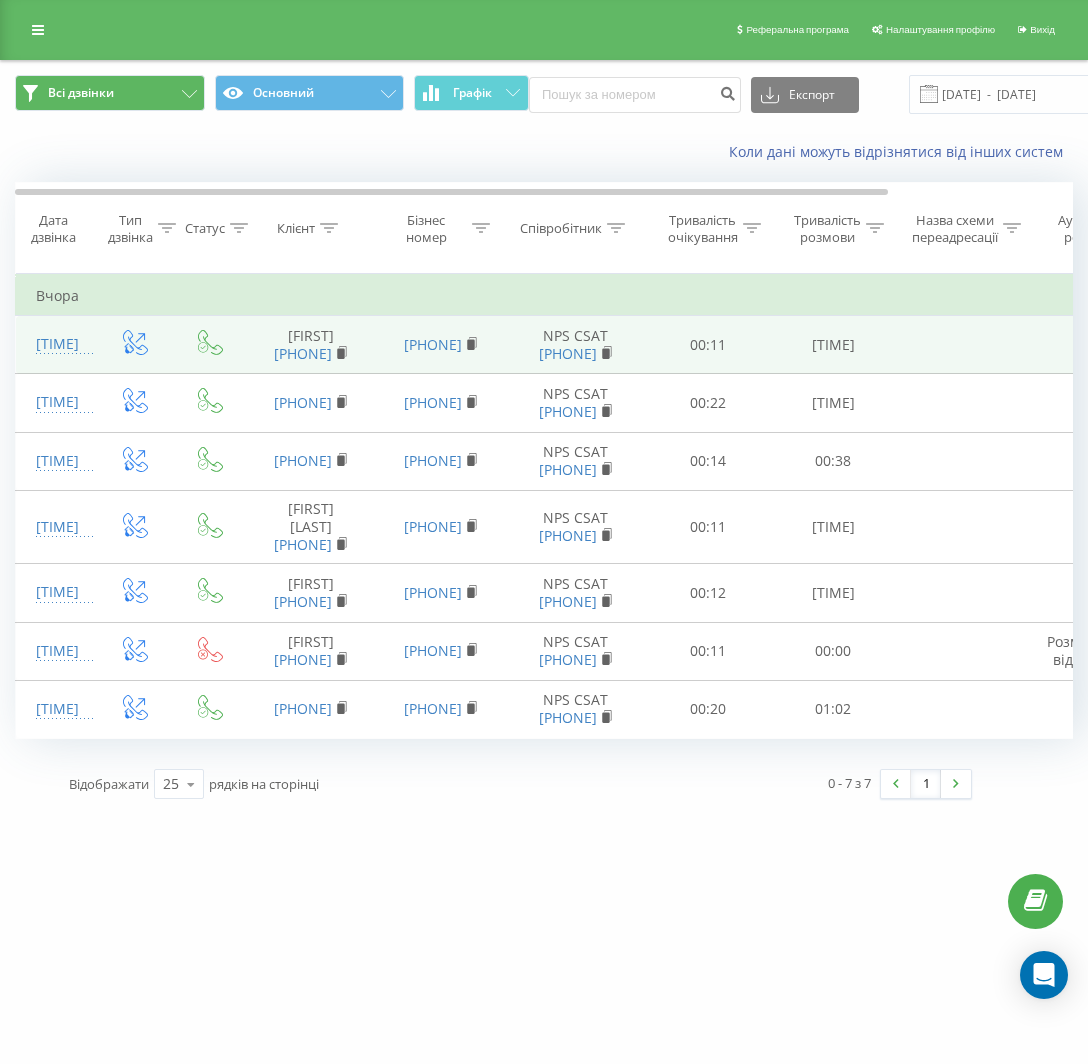 click at bounding box center [211, 345] 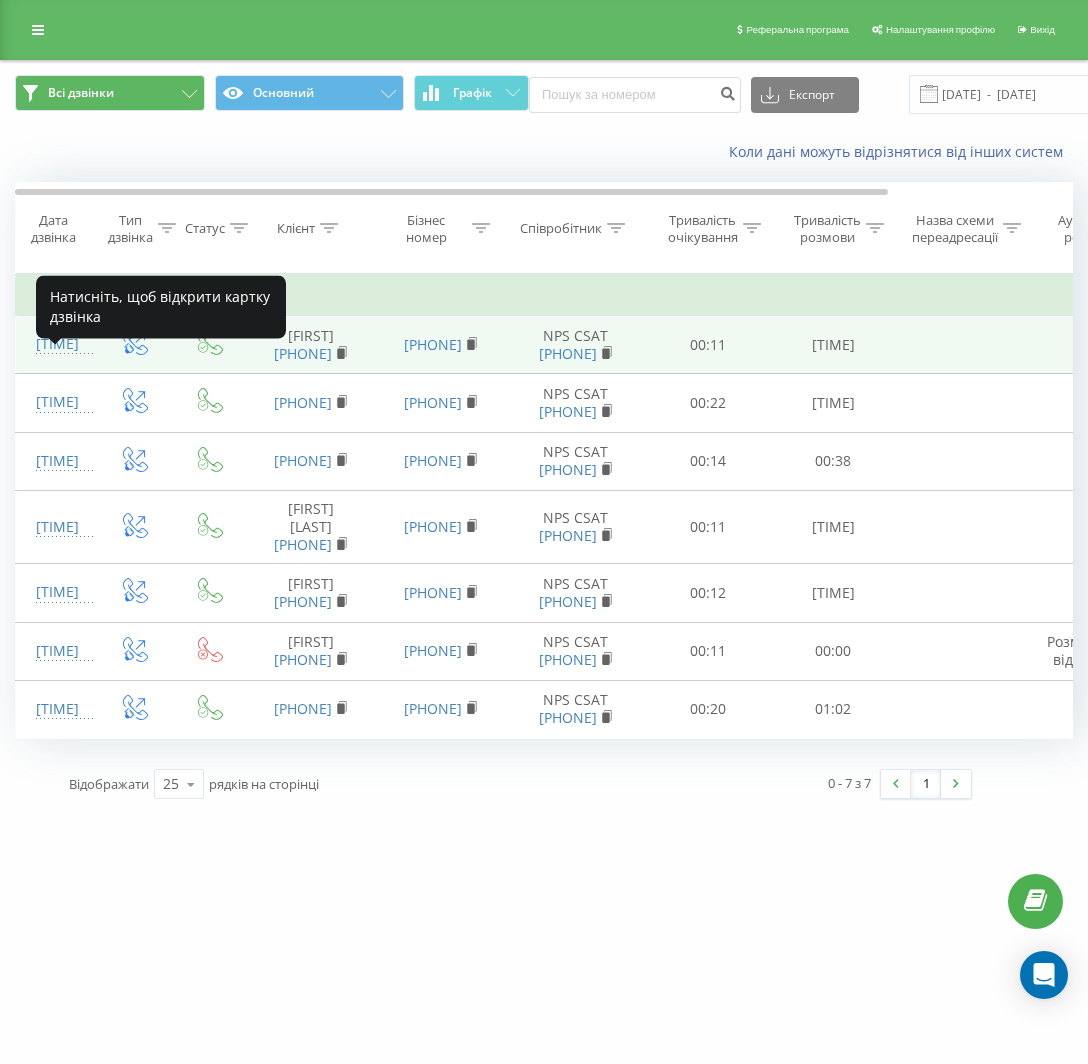 click on "[TIME]" at bounding box center [56, 344] 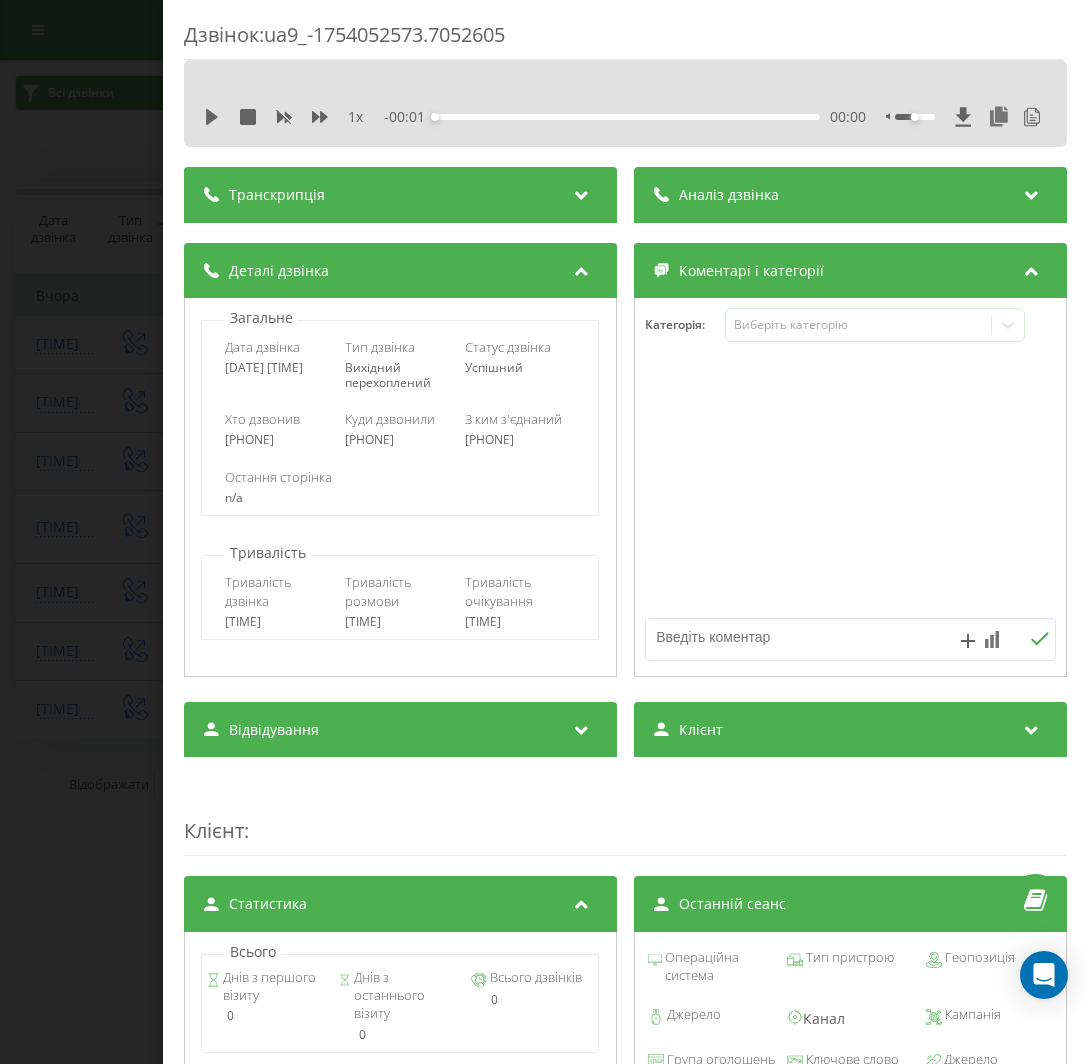 click on "Транскрипція" at bounding box center [400, 195] 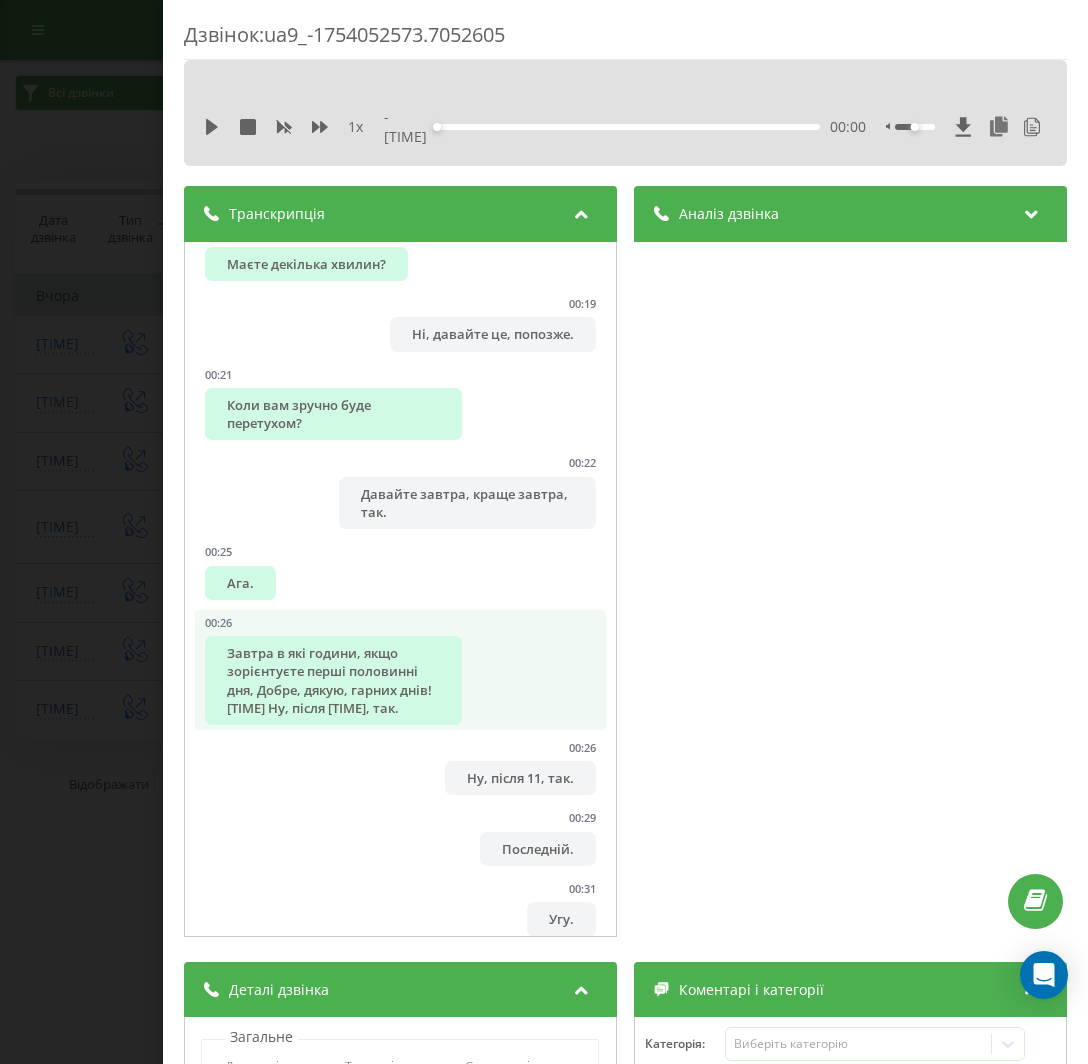 scroll, scrollTop: 841, scrollLeft: 0, axis: vertical 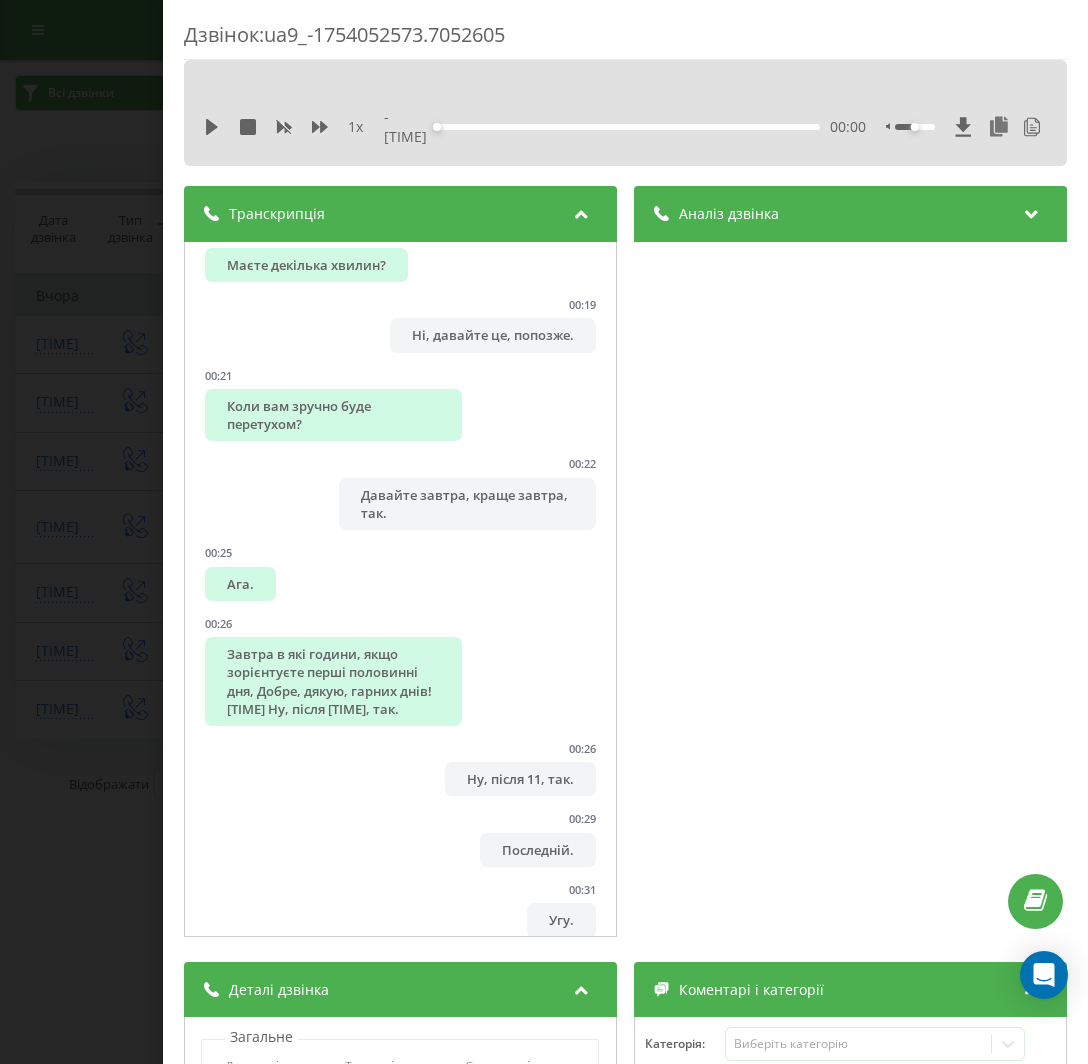 click on "Дзвінок :  ua9_-1754052573.7052605   1 x  - [TIME] [TIME]   [TIME]   Транскрипція Алло. [TIME] Добрий день. [TIME] Добрий. [TIME] Мене звати Ілона, я представлюю компанію iSolar. [TIME] Підкажіть, будь ласка, чи маєте декілька хвилин пройти коротке опитування? [TIME] Как? [TIME] Нам дуже важливо почити вашу думку стосовно співпраці з нами. [TIME] Яка компанія? [TIME] iSolar. [TIME] Ага. [TIME] Маєте декілька хвилин? [TIME] Ні, давайте це, попозже. [TIME] Коли вам зручно буде перетухом? [TIME] Давайте завтра, краще завтра, так. [TIME] Ага. [TIME] Завтра в які години, якщо зорієнтуєте перші половинні дня, Добре, дякую, гарних днів! [TIME] Ну, після [TIME], так." at bounding box center [544, 532] 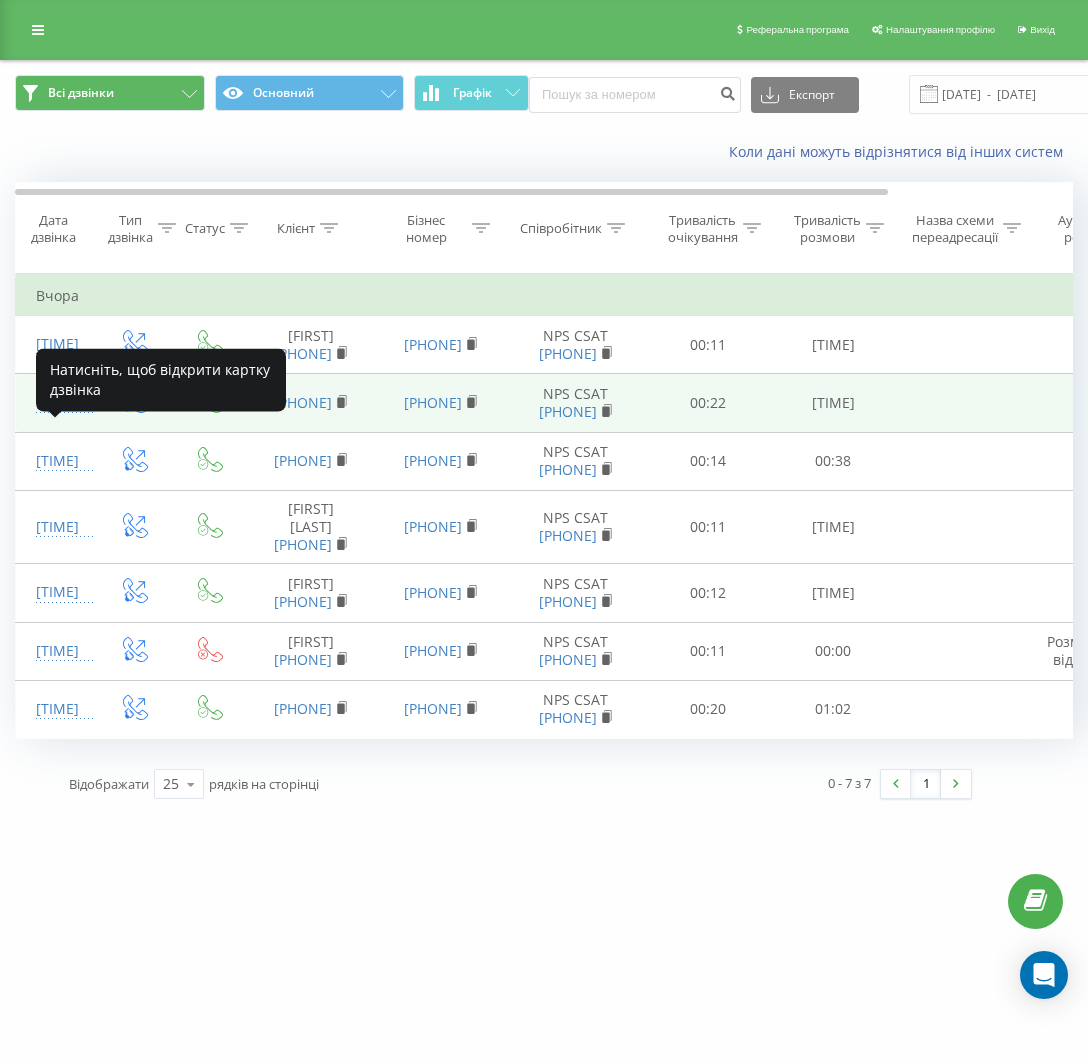 click on "[TIME]" at bounding box center [56, 402] 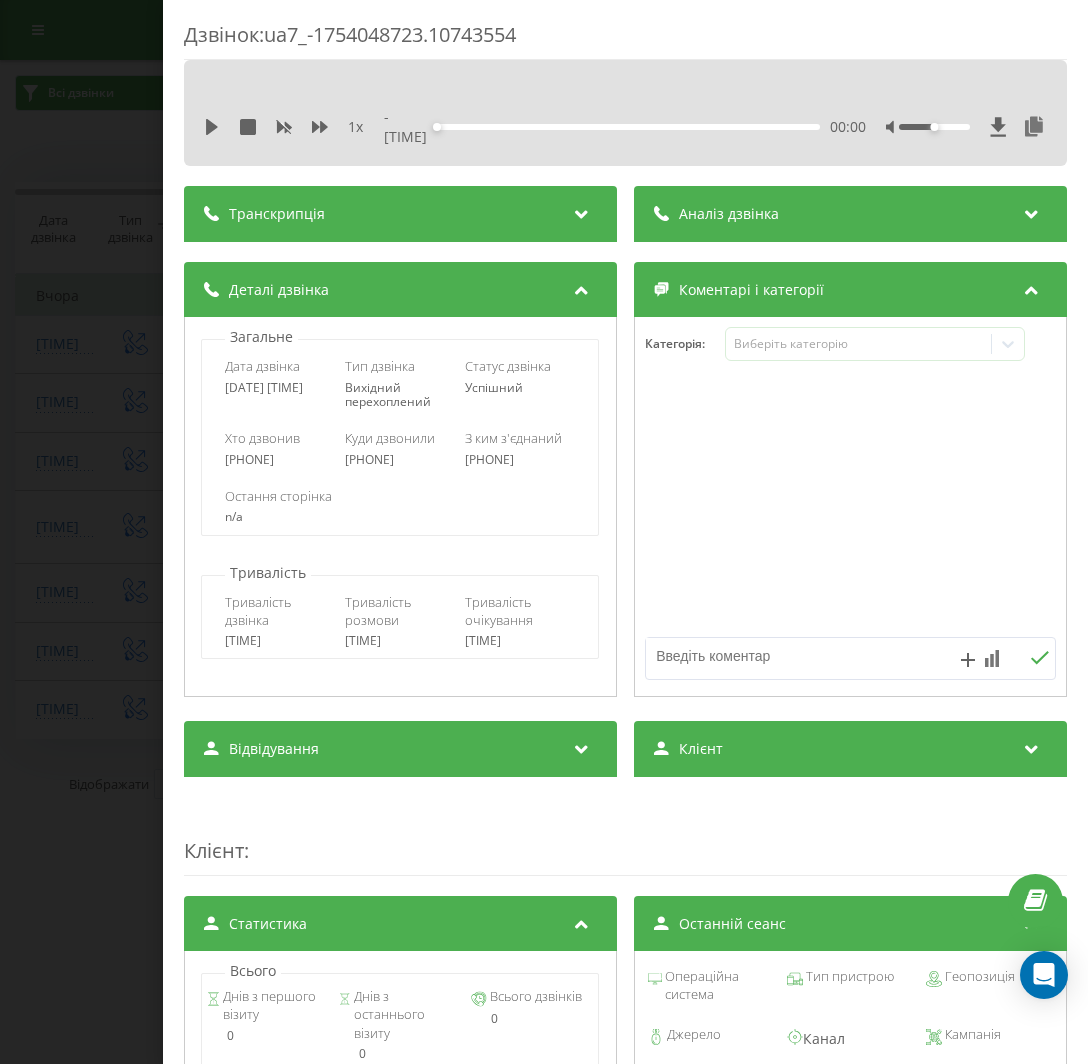 click on "Транскрипція" at bounding box center [400, 214] 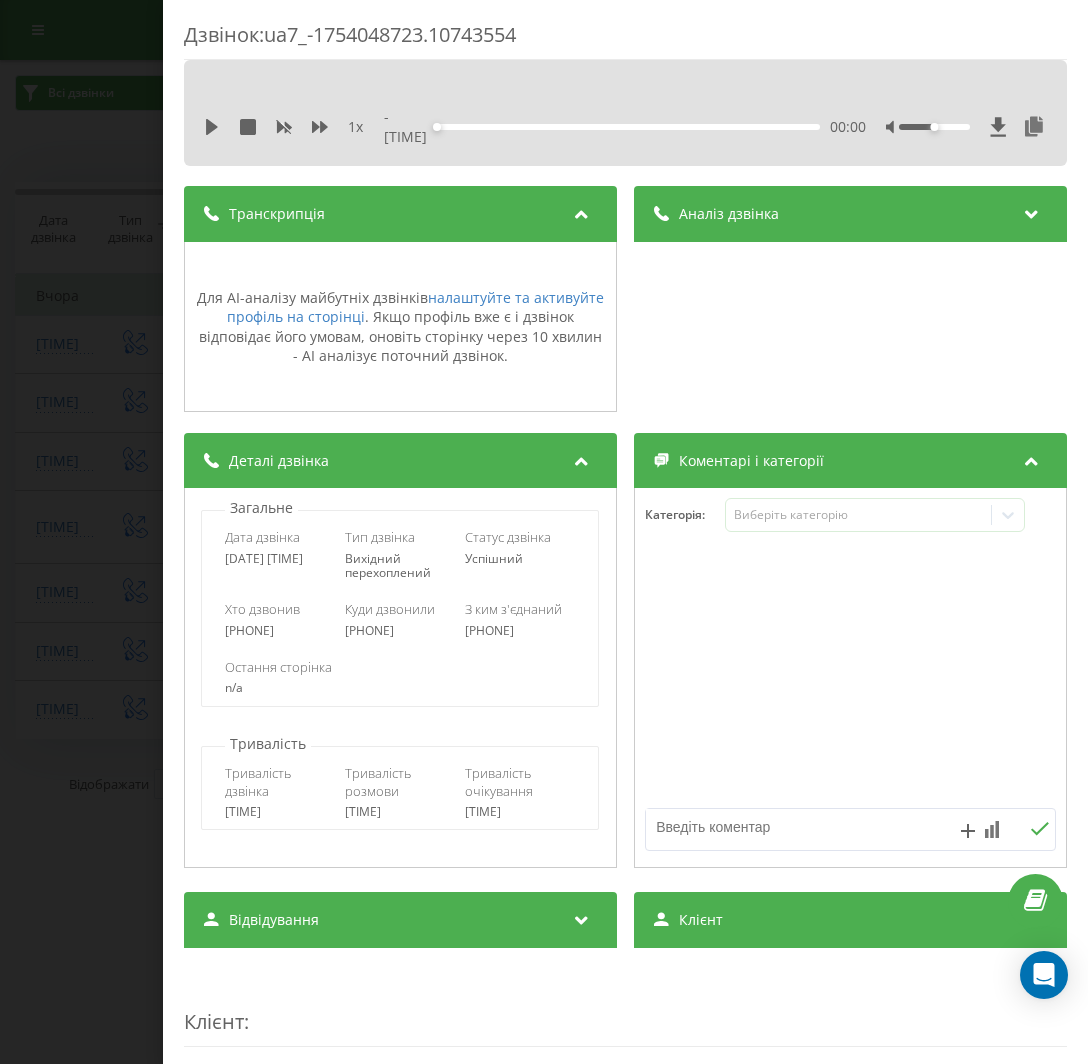 click on "Транскрипція" at bounding box center (400, 214) 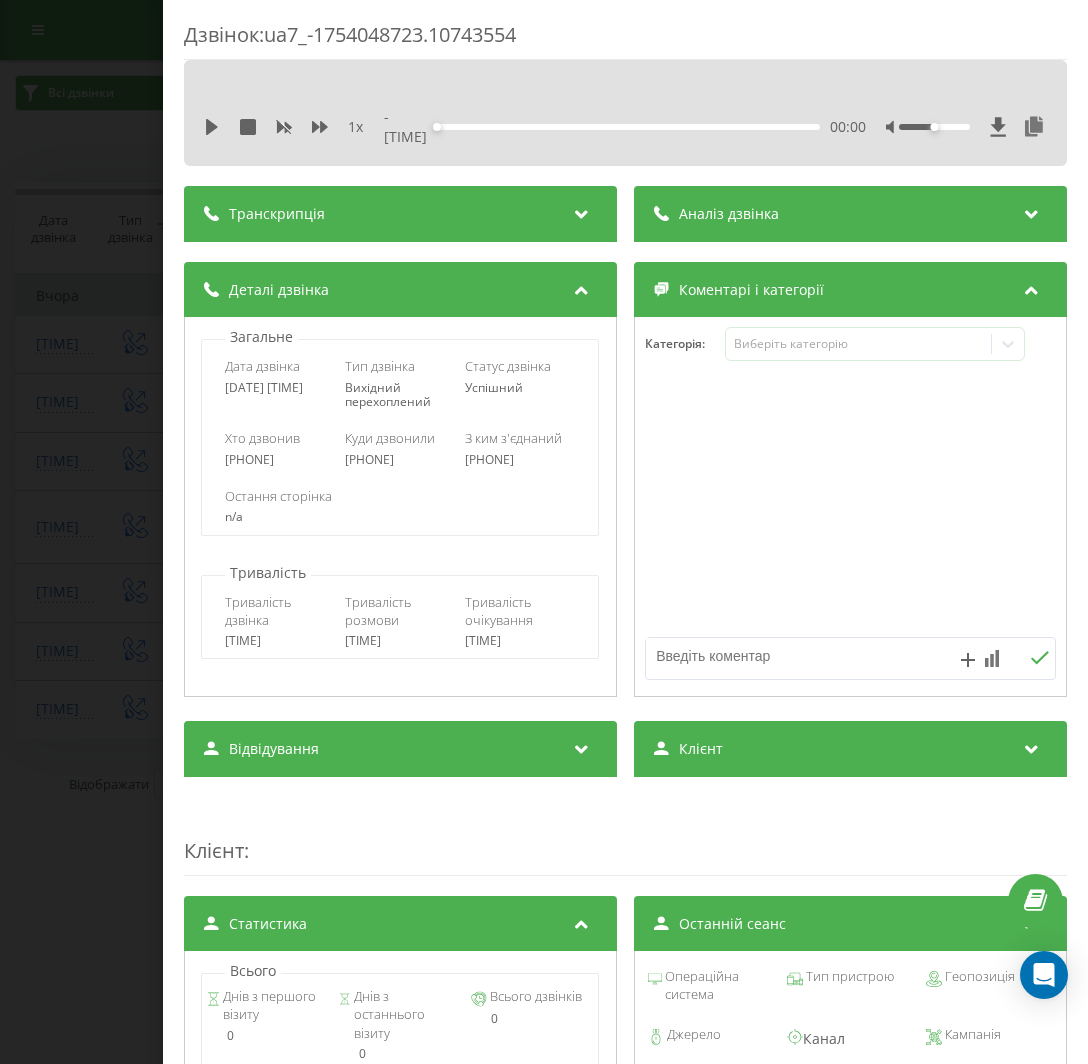 click on "Аналіз дзвінка" at bounding box center (850, 214) 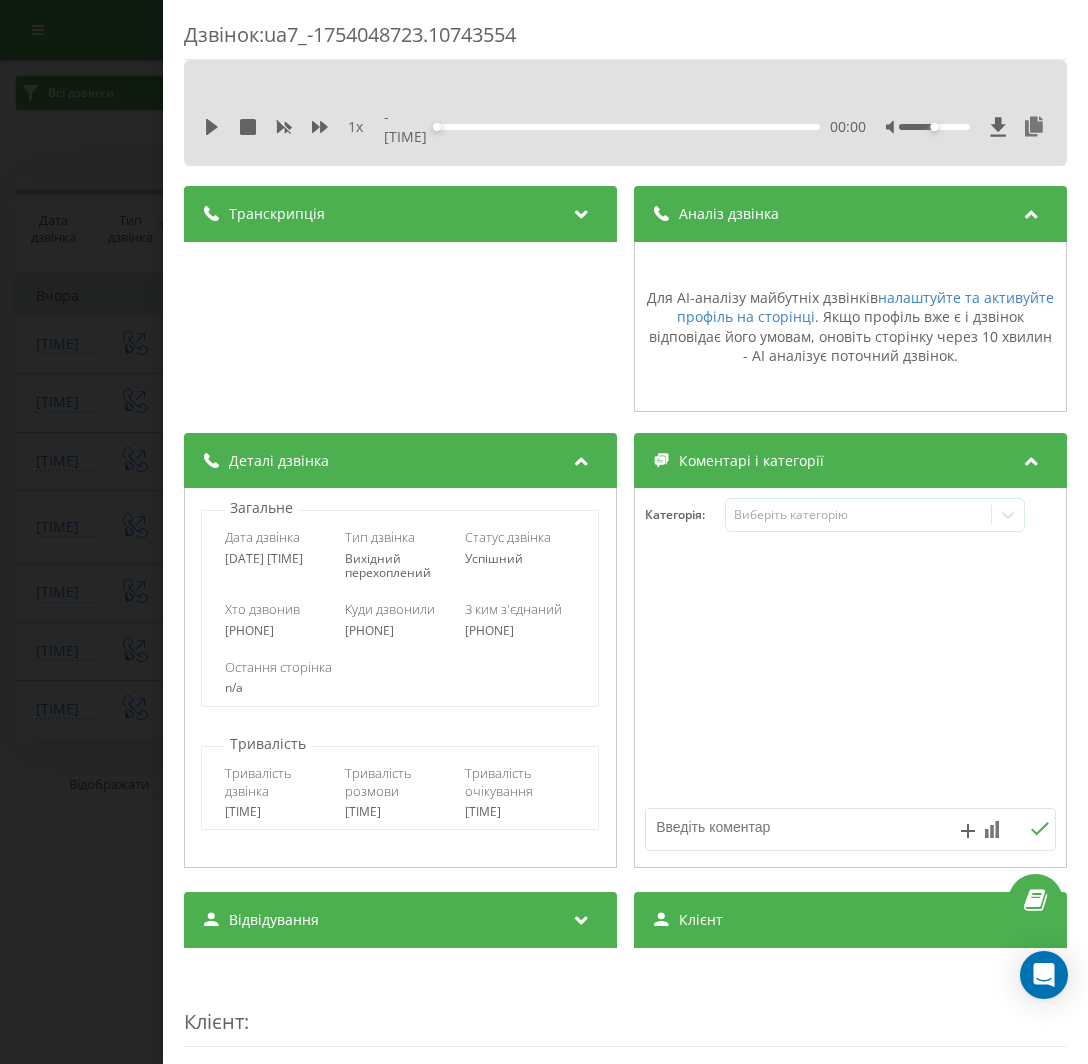click on "Аналіз дзвінка" at bounding box center (850, 214) 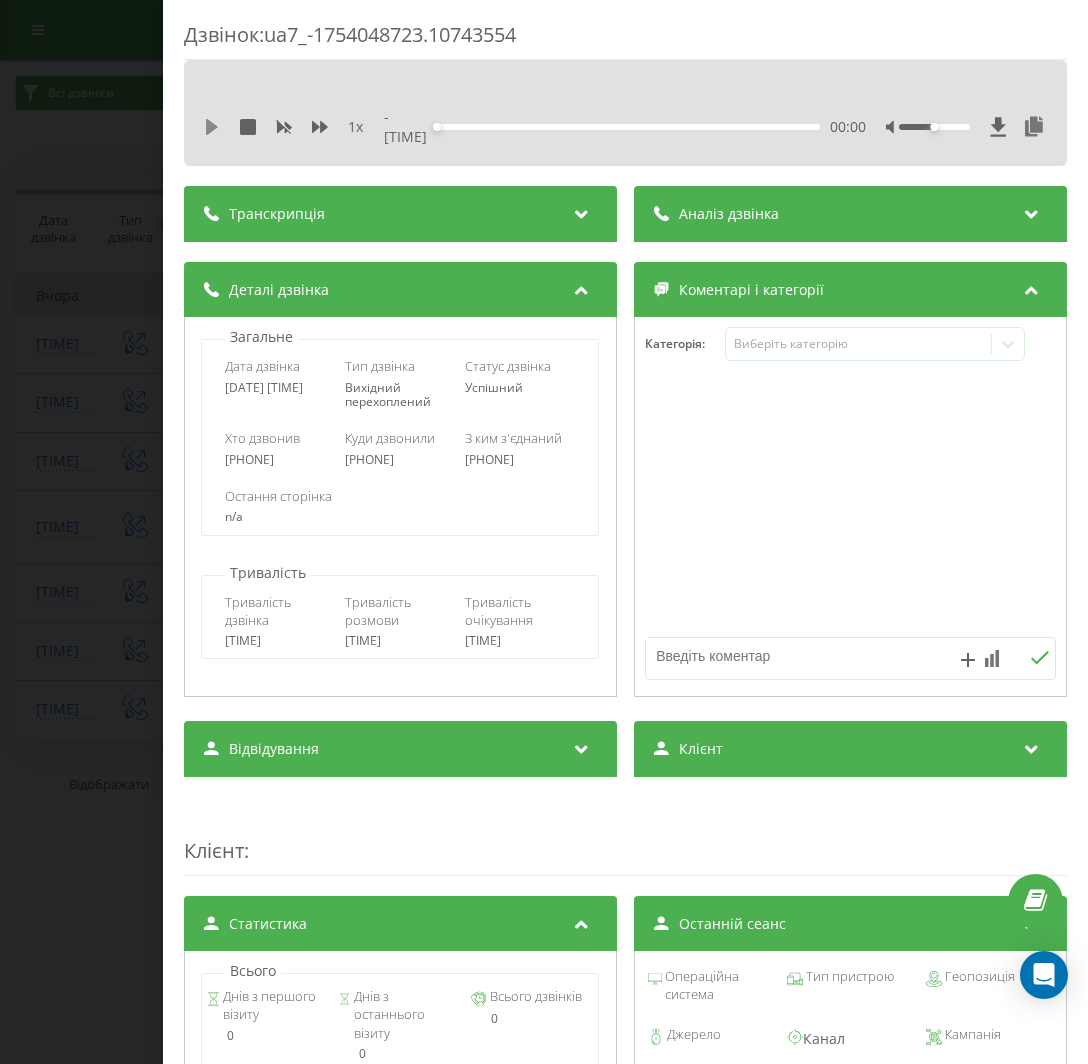 click 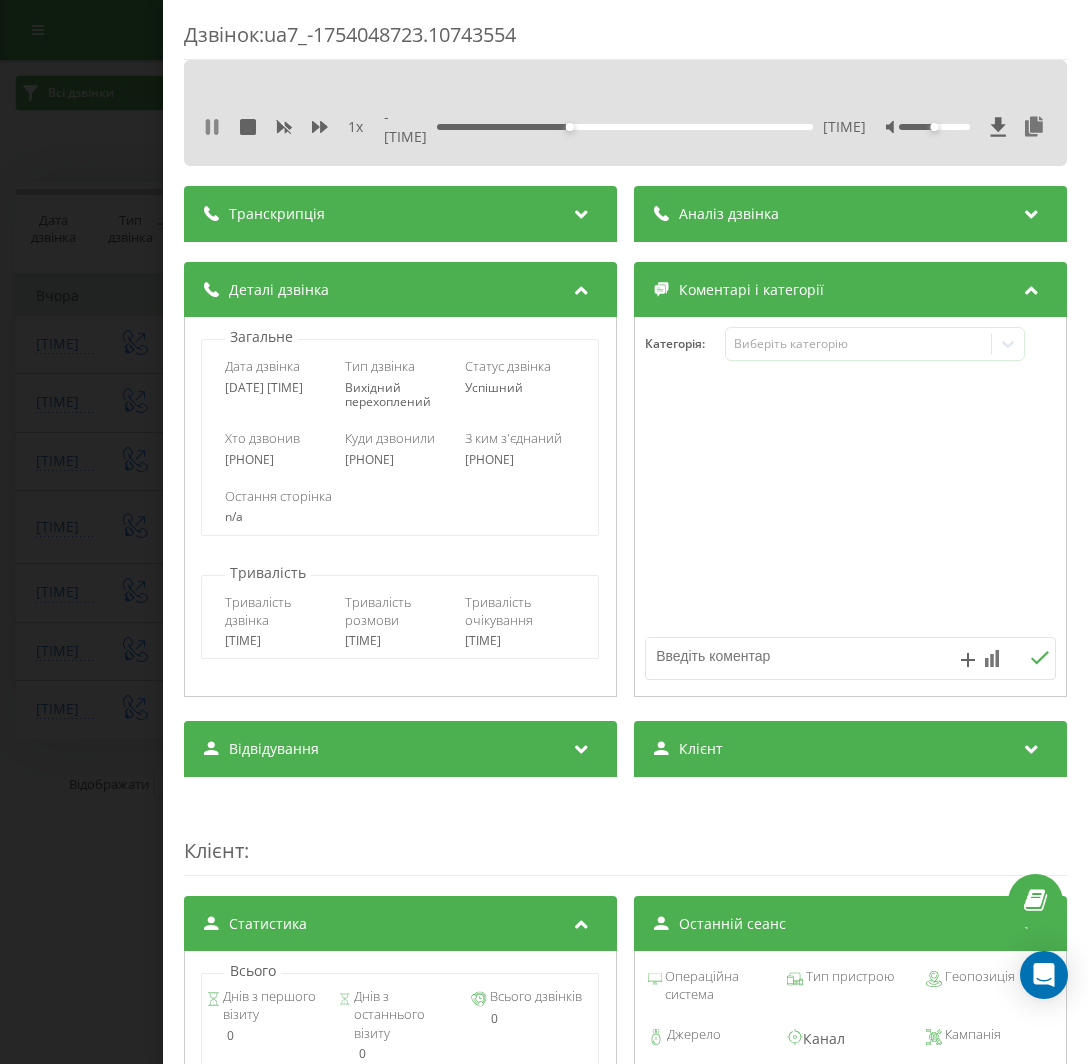 click 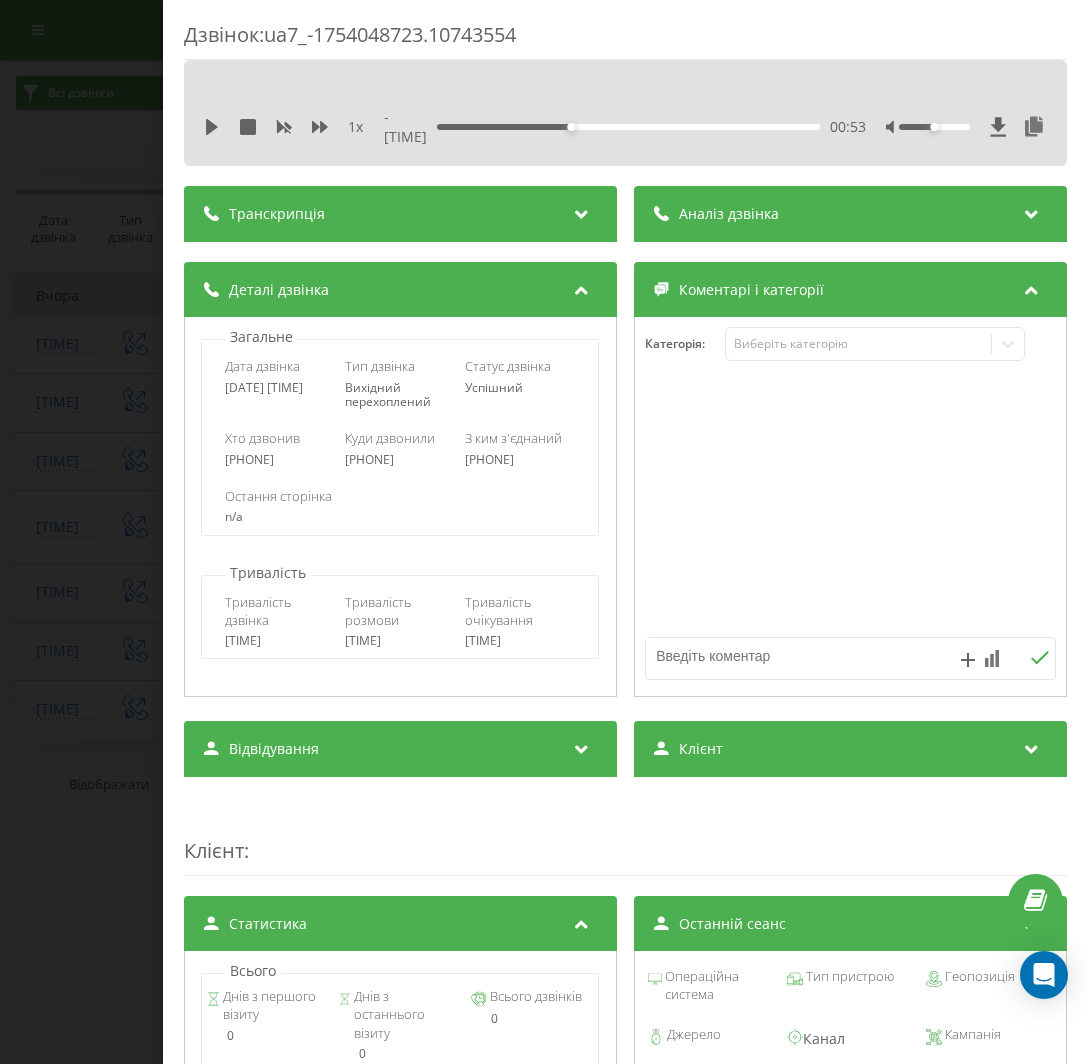 click on "Дзвінок :  ua7_-1754048723.10743554   1 x  - [TIME] [TIME]   [TIME]   Транскрипція Для AI-аналізу майбутніх дзвінків  налаштуйте та активуйте профіль на сторінці . Якщо профіль вже є і дзвінок відповідає його умовам, оновіть сторінку через 10 хвилин - AI аналізує поточний дзвінок. Аналіз дзвінка Для AI-аналізу майбутніх дзвінків  налаштуйте та активуйте профіль на сторінці . Якщо профіль вже є і дзвінок відповідає його умовам, оновіть сторінку через 10 хвилин - AI аналізує поточний дзвінок. Деталі дзвінка Загальне Дата дзвінка [DATE] [TIME] Тип дзвінка Вихідний перехоплений Статус дзвінка n/a" at bounding box center [544, 532] 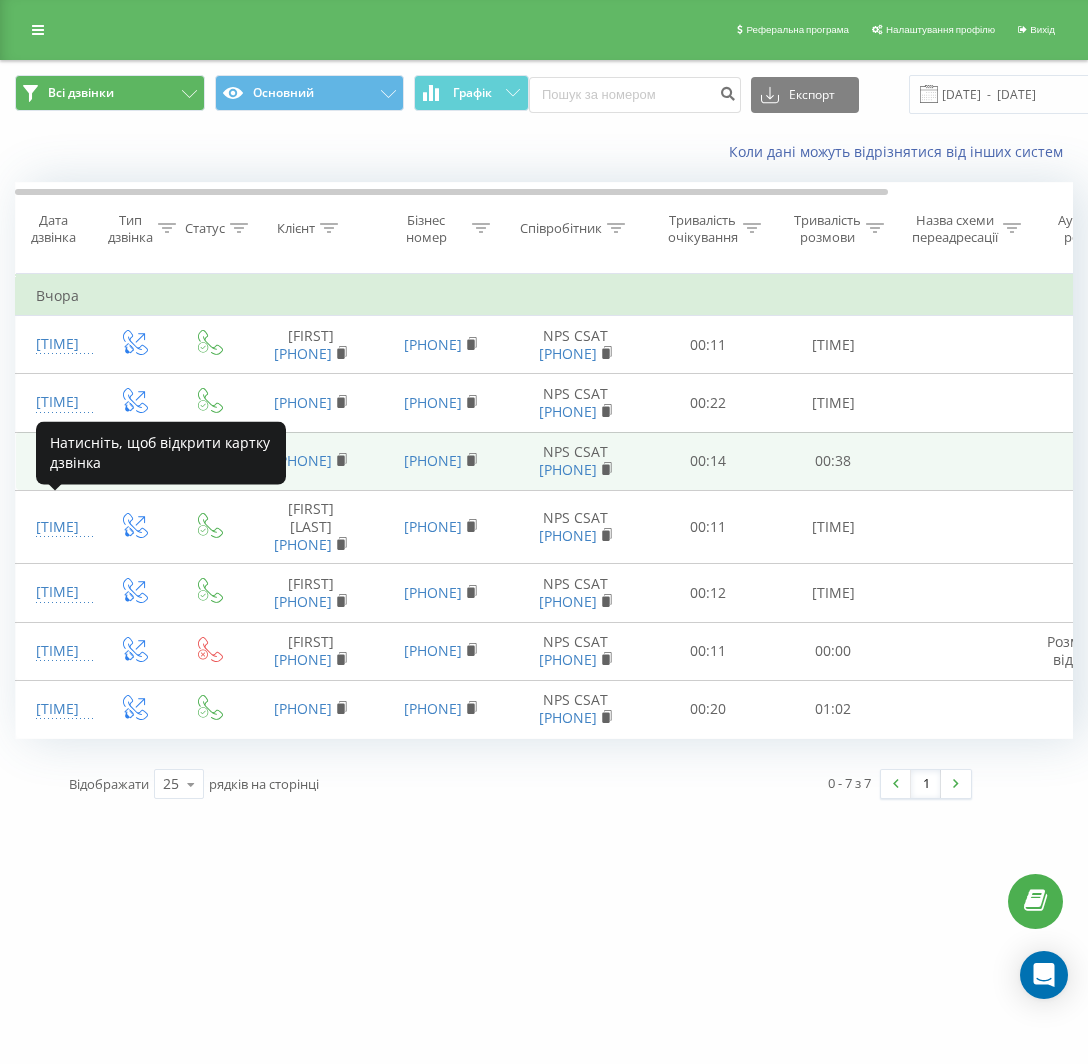 click on "[TIME]" at bounding box center [56, 461] 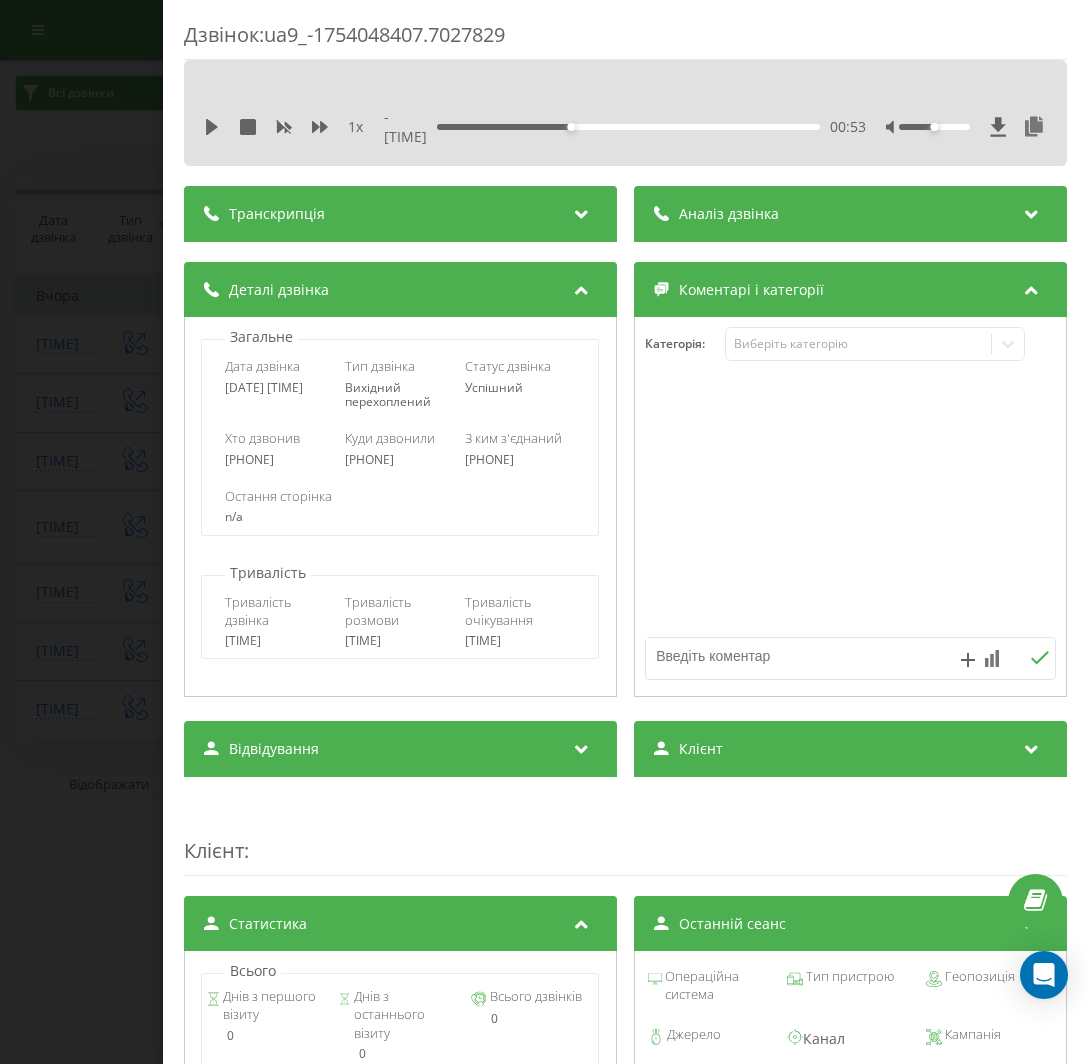 click on "Транскрипція" at bounding box center (400, 214) 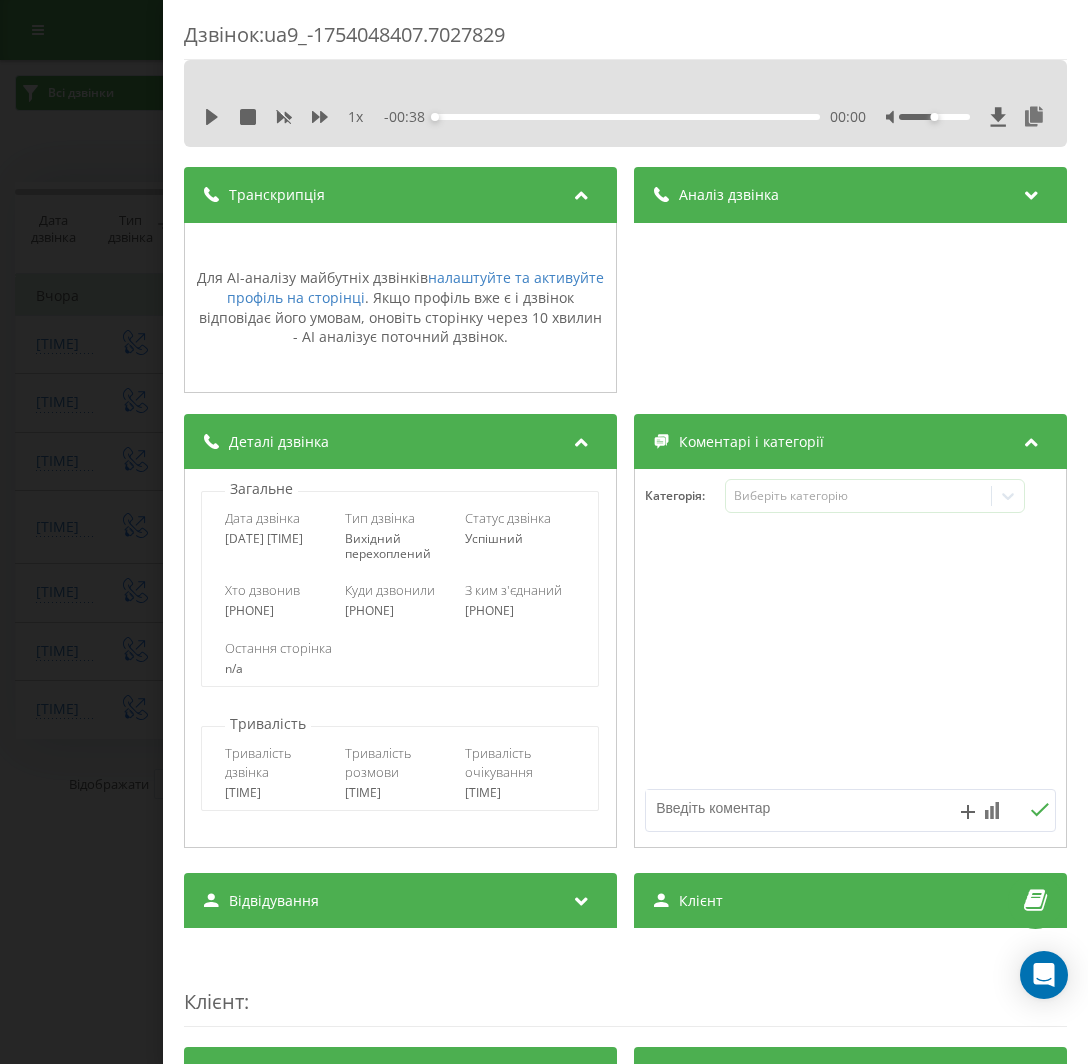 click on "Транскрипція" at bounding box center [400, 195] 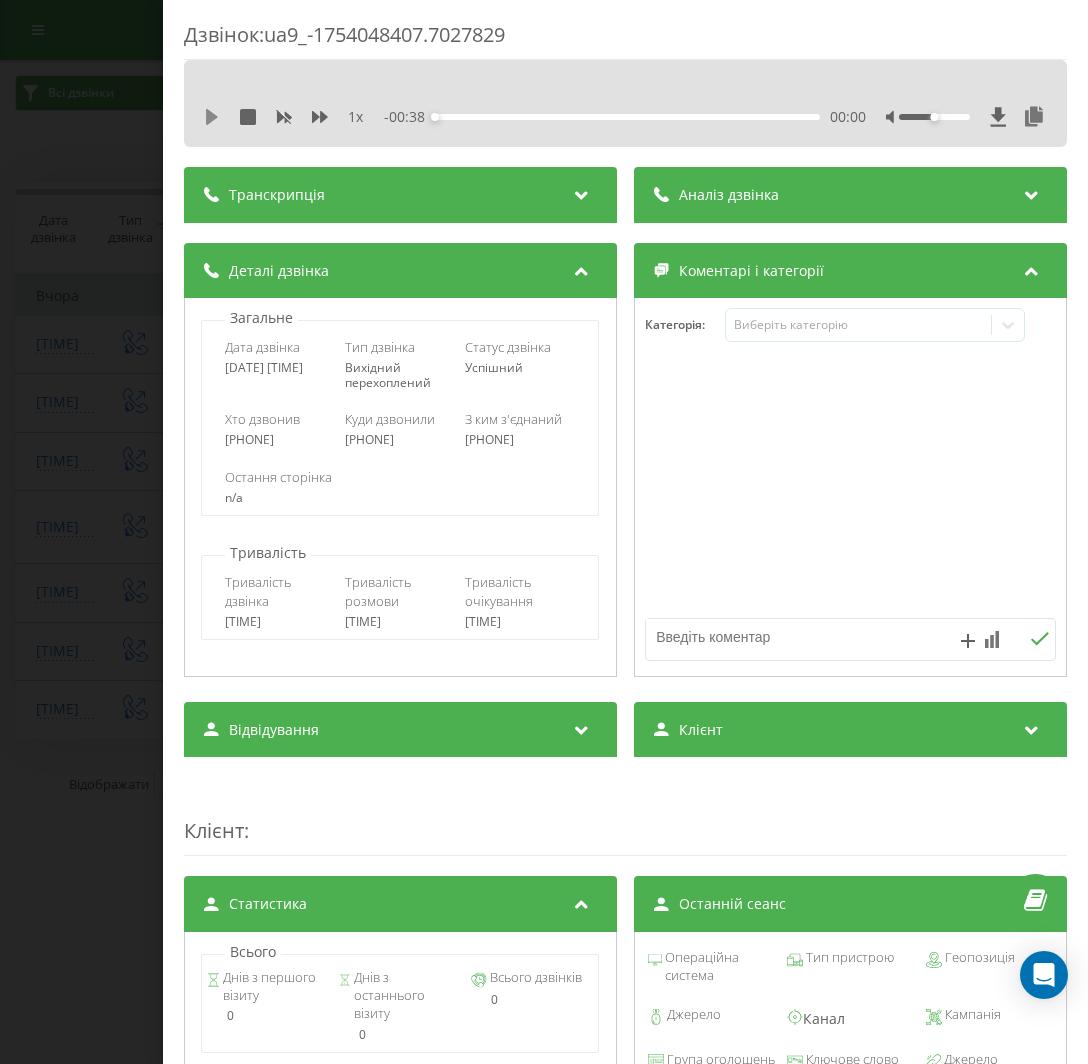 click 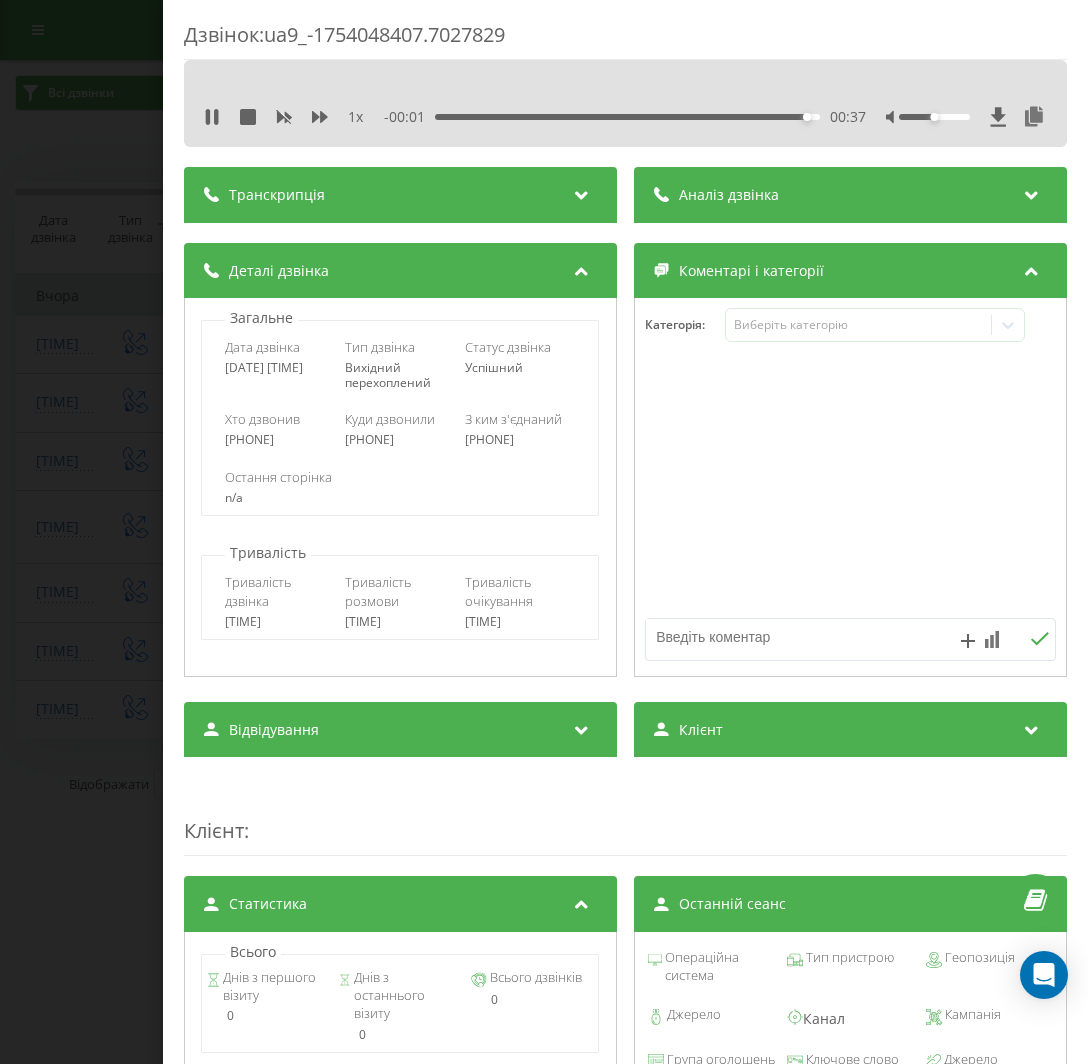 scroll, scrollTop: 0, scrollLeft: 0, axis: both 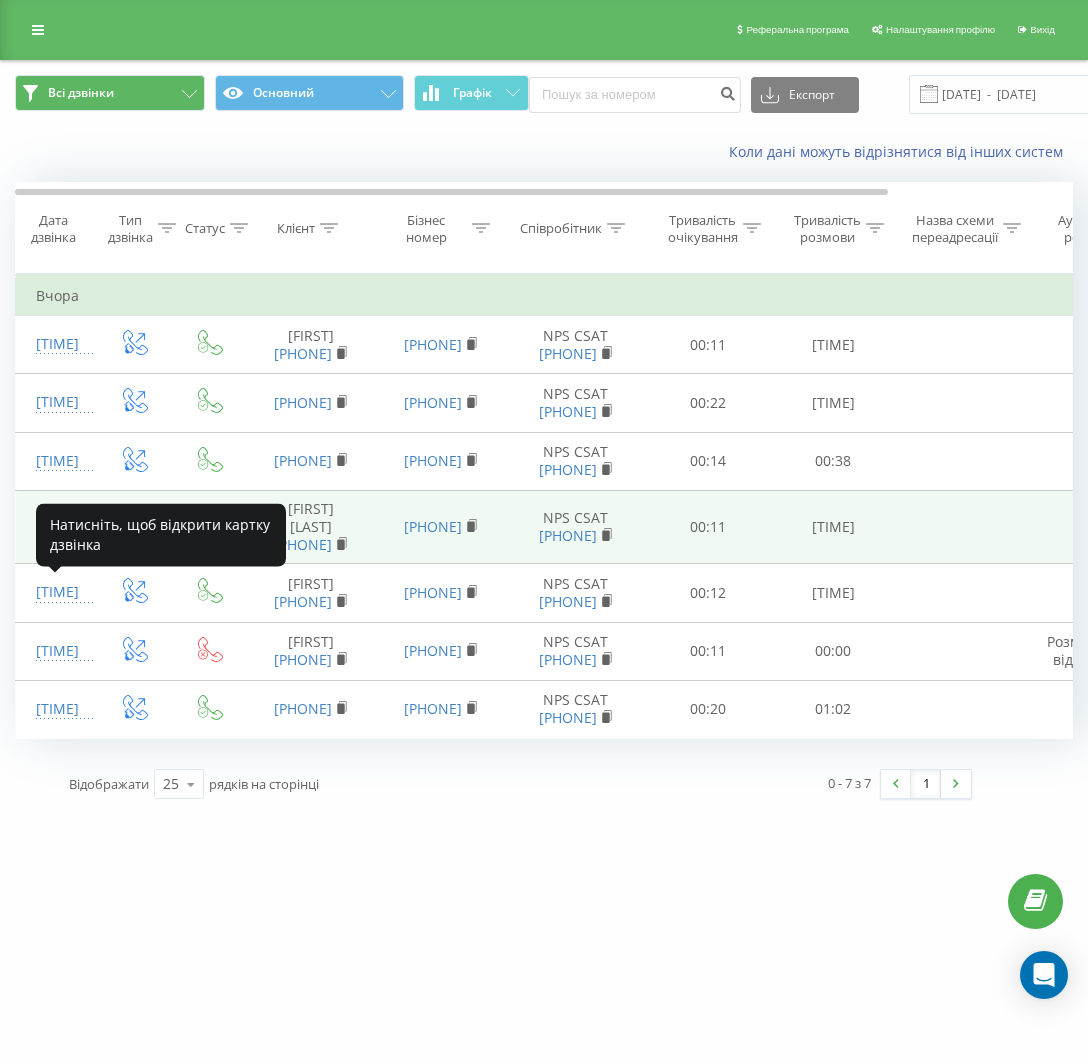 click on "[TIME]" at bounding box center [56, 527] 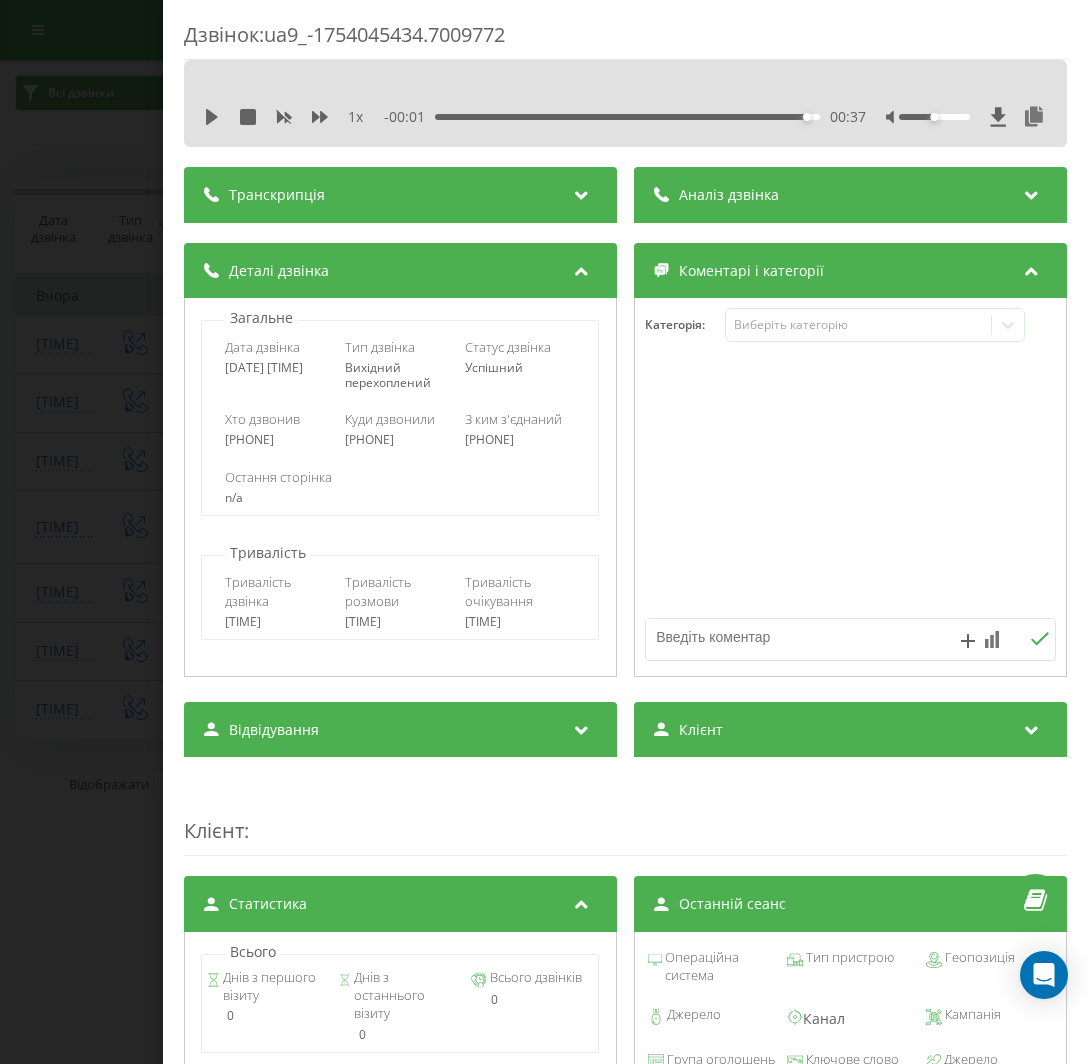 click on "Транскрипція" at bounding box center (400, 195) 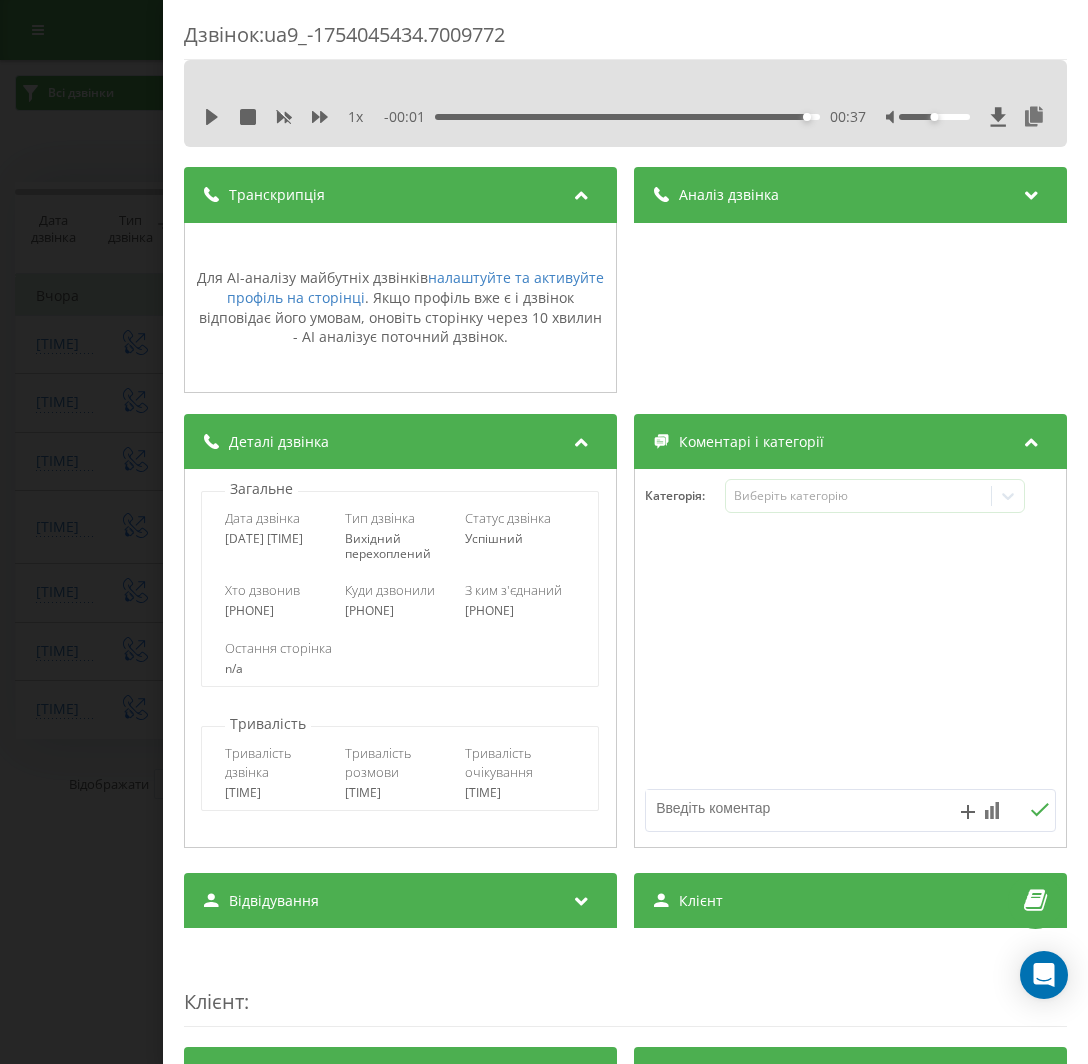 click on "Транскрипція" at bounding box center (400, 195) 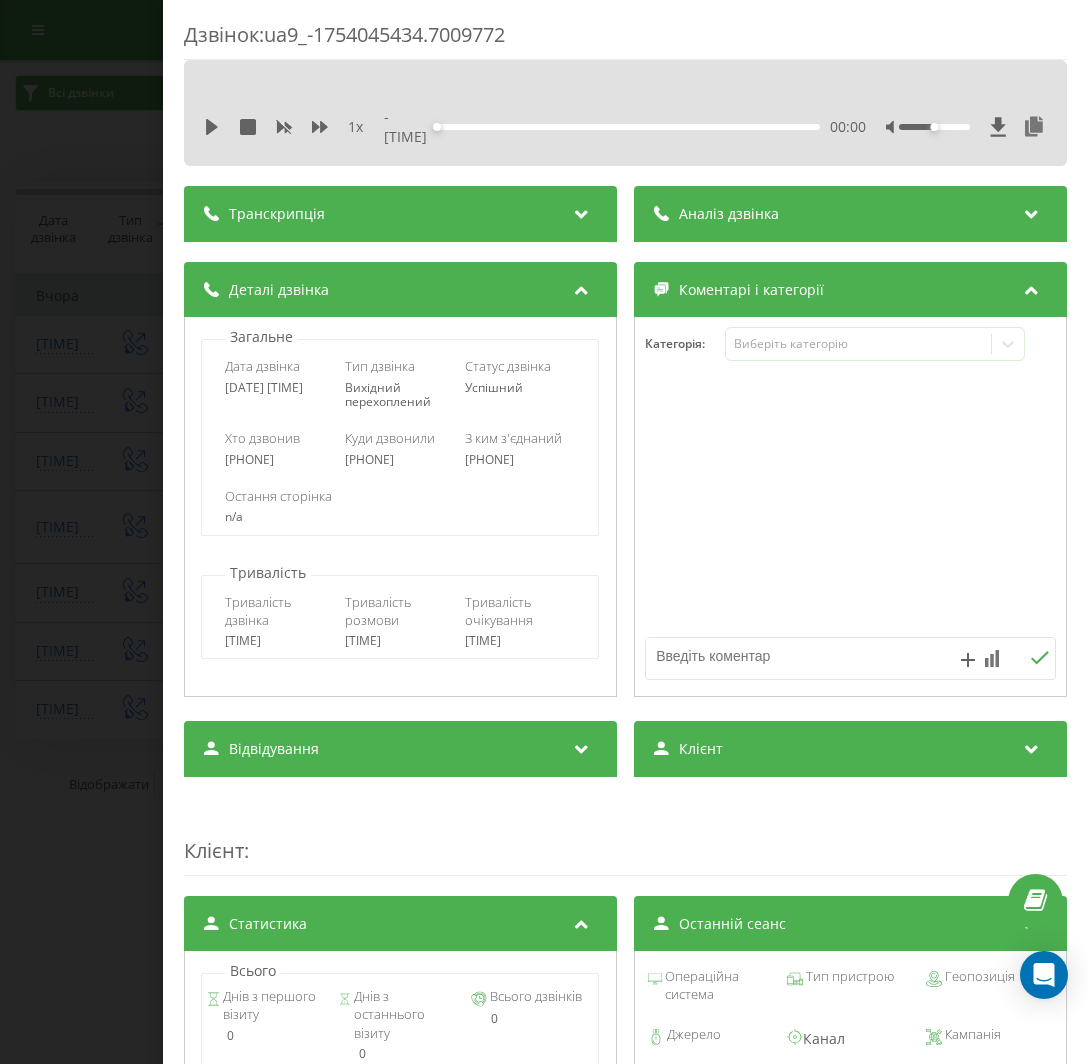 click on "1 x  - [TIME] [TIME]   [TIME]" at bounding box center [625, 126] 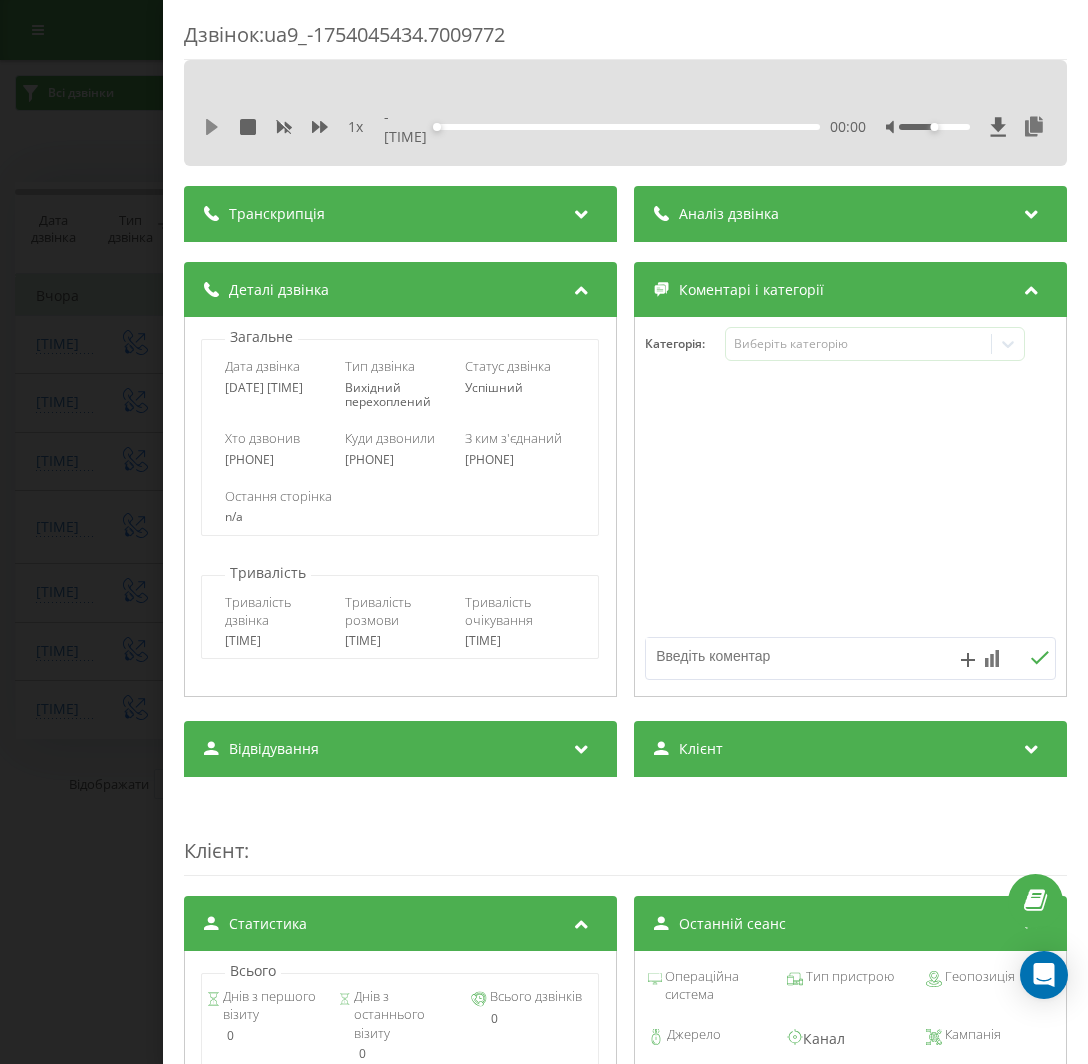 click 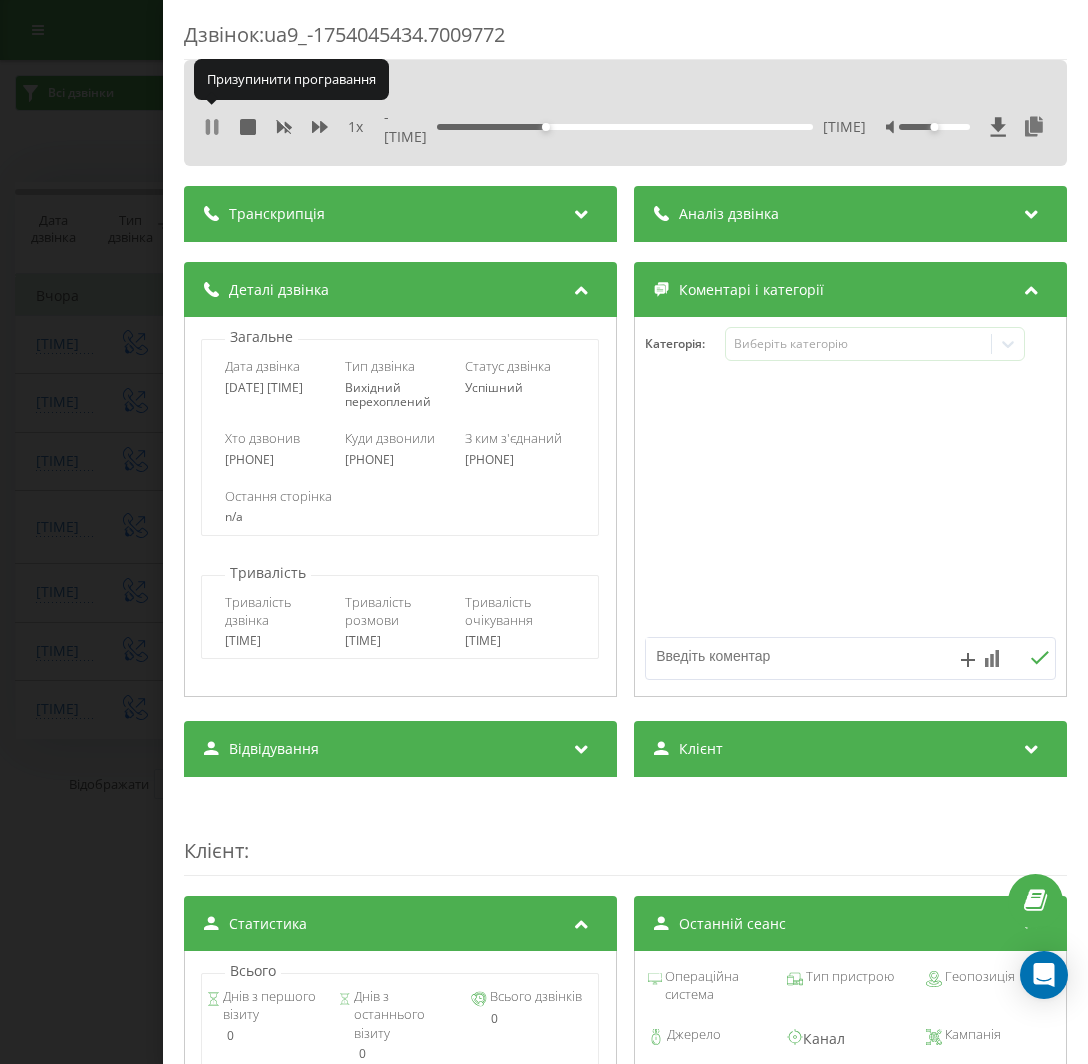 click 